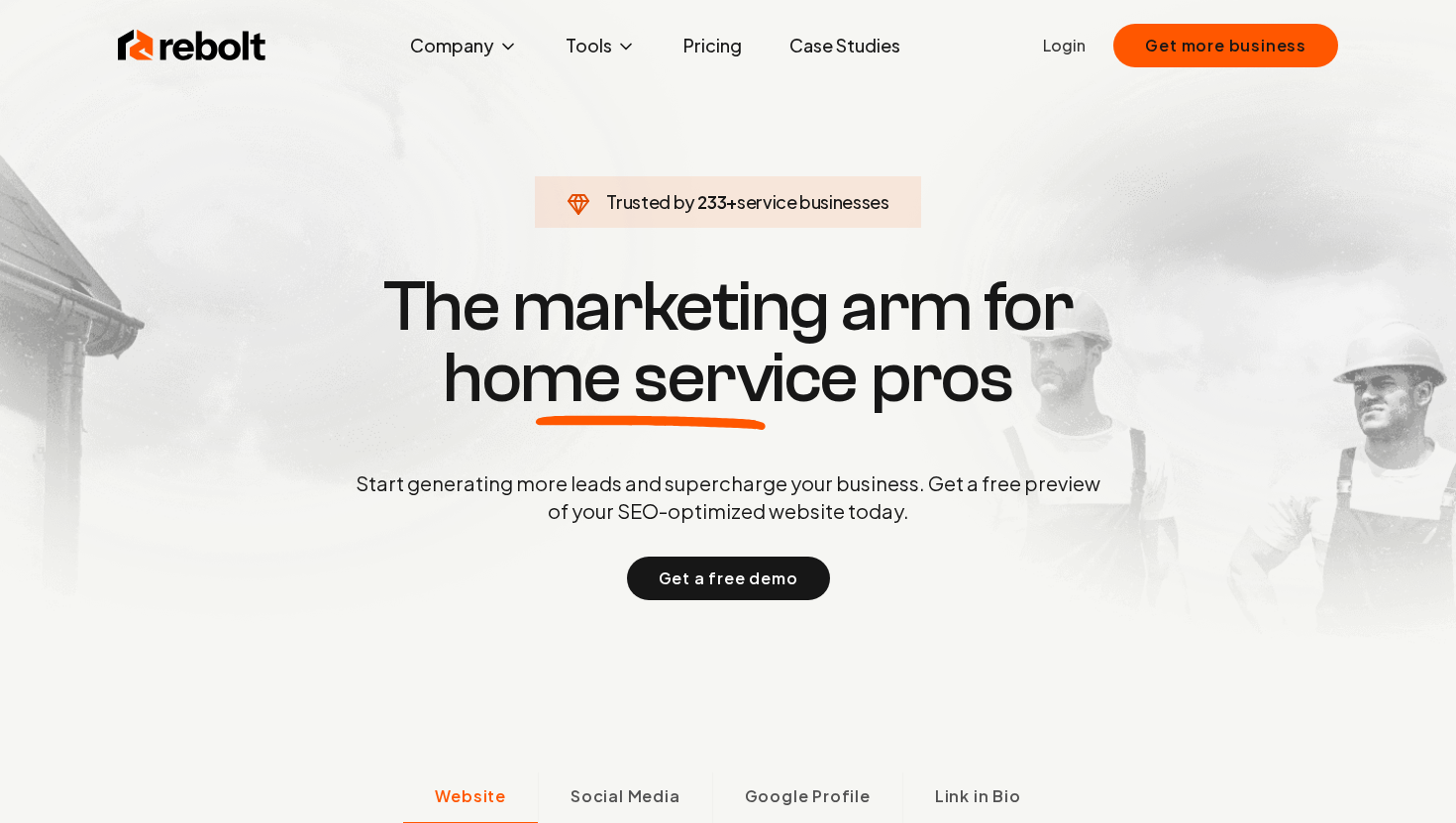 scroll, scrollTop: 0, scrollLeft: 0, axis: both 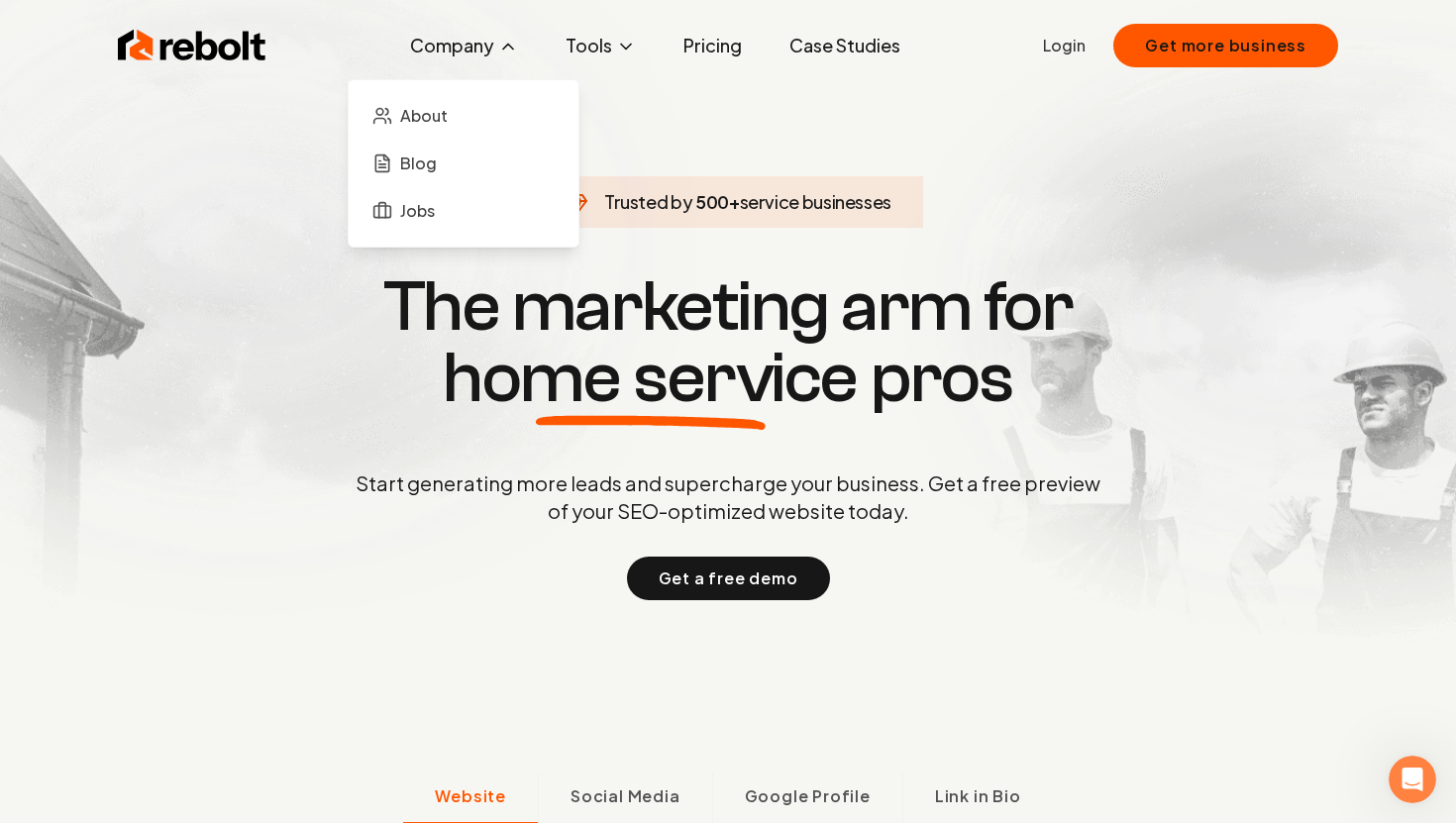 click on "Company" at bounding box center [464, 46] 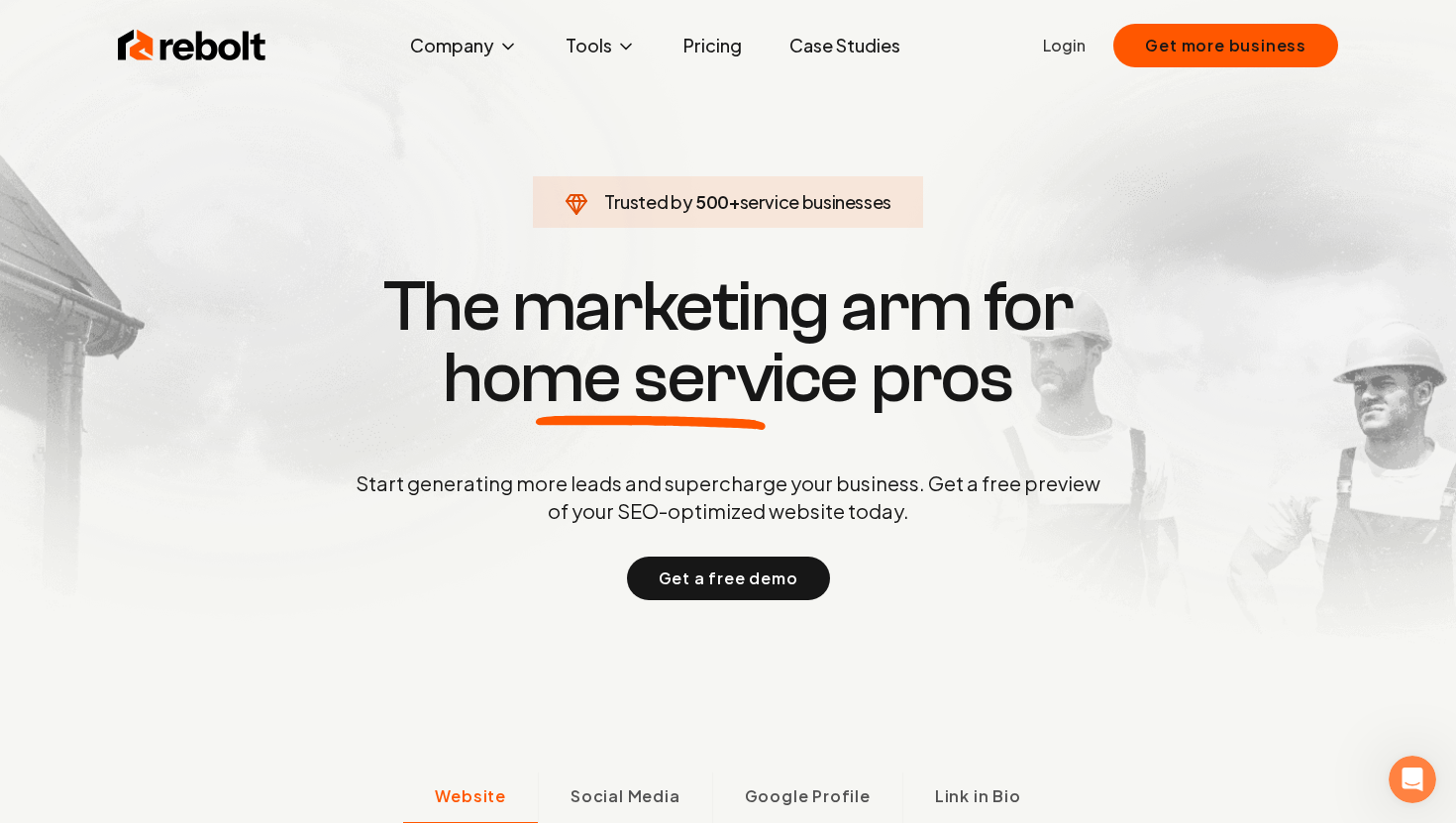click on "Trusted by   500 +  service businesses The marketing arm for   home service   pros Start generating more leads and supercharge your business. Get a free preview of your SEO-optimized website today. Get a free demo" at bounding box center [728, 434] 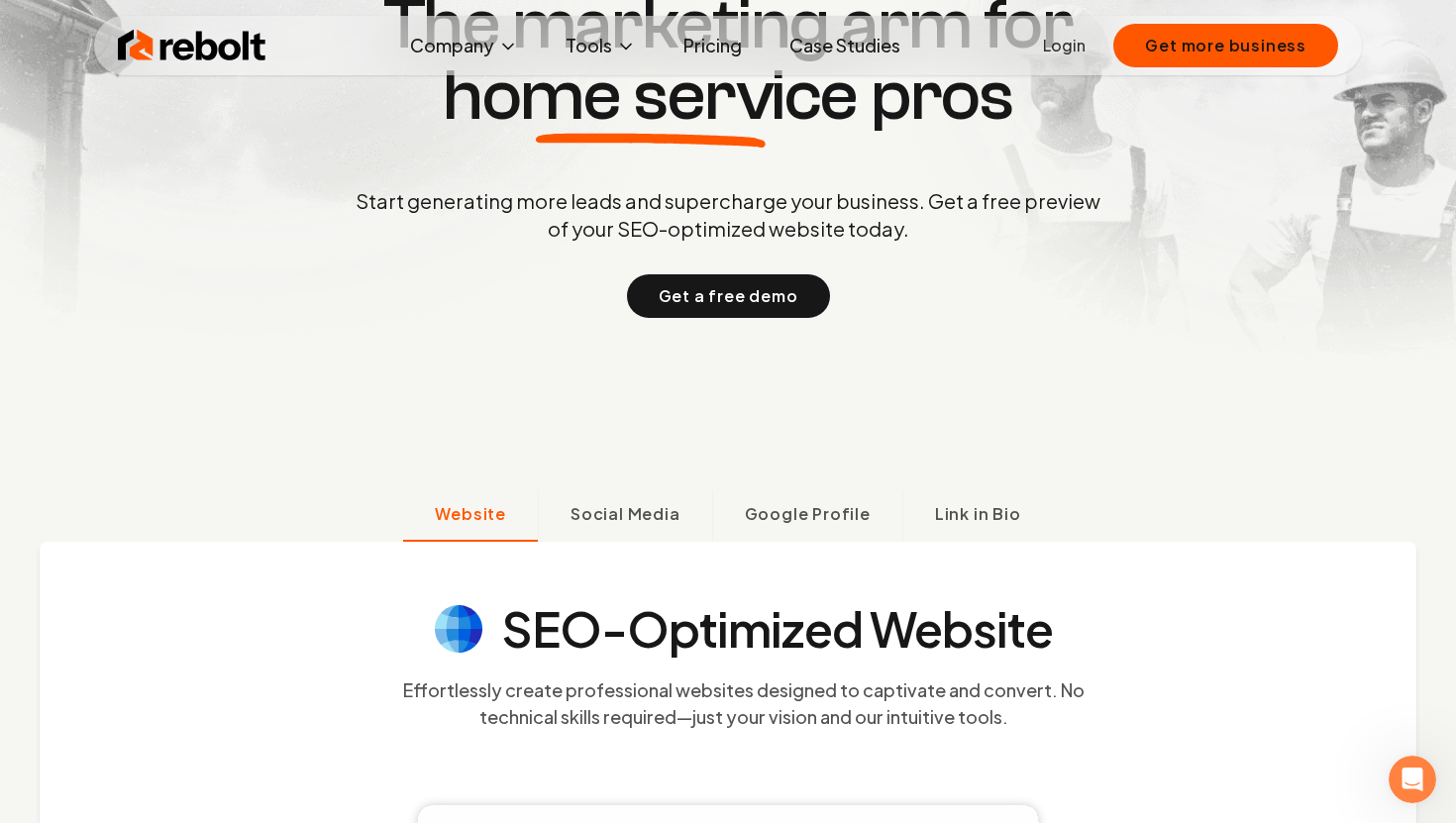 scroll, scrollTop: 0, scrollLeft: 0, axis: both 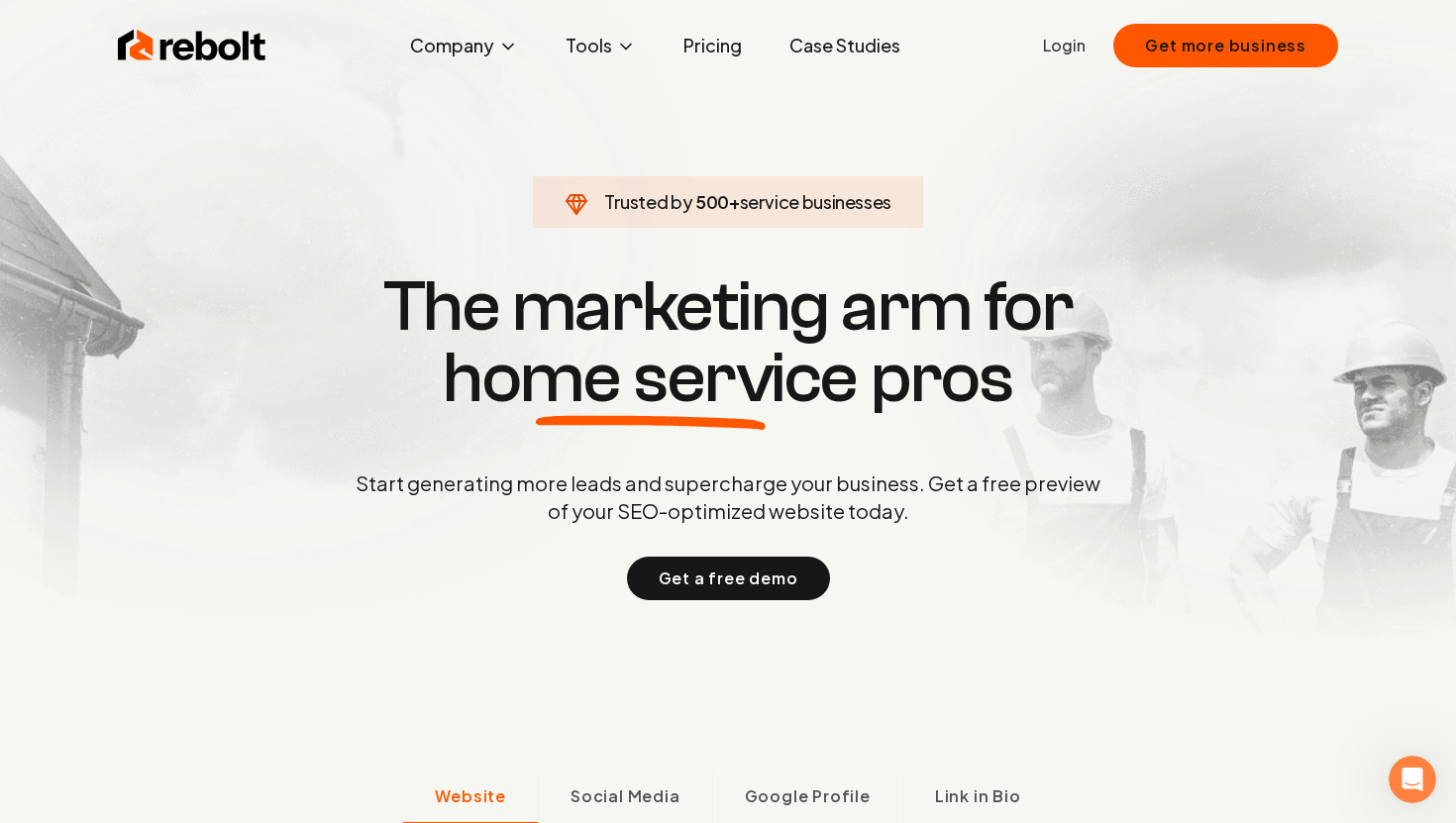 click on "Login" at bounding box center [1064, 46] 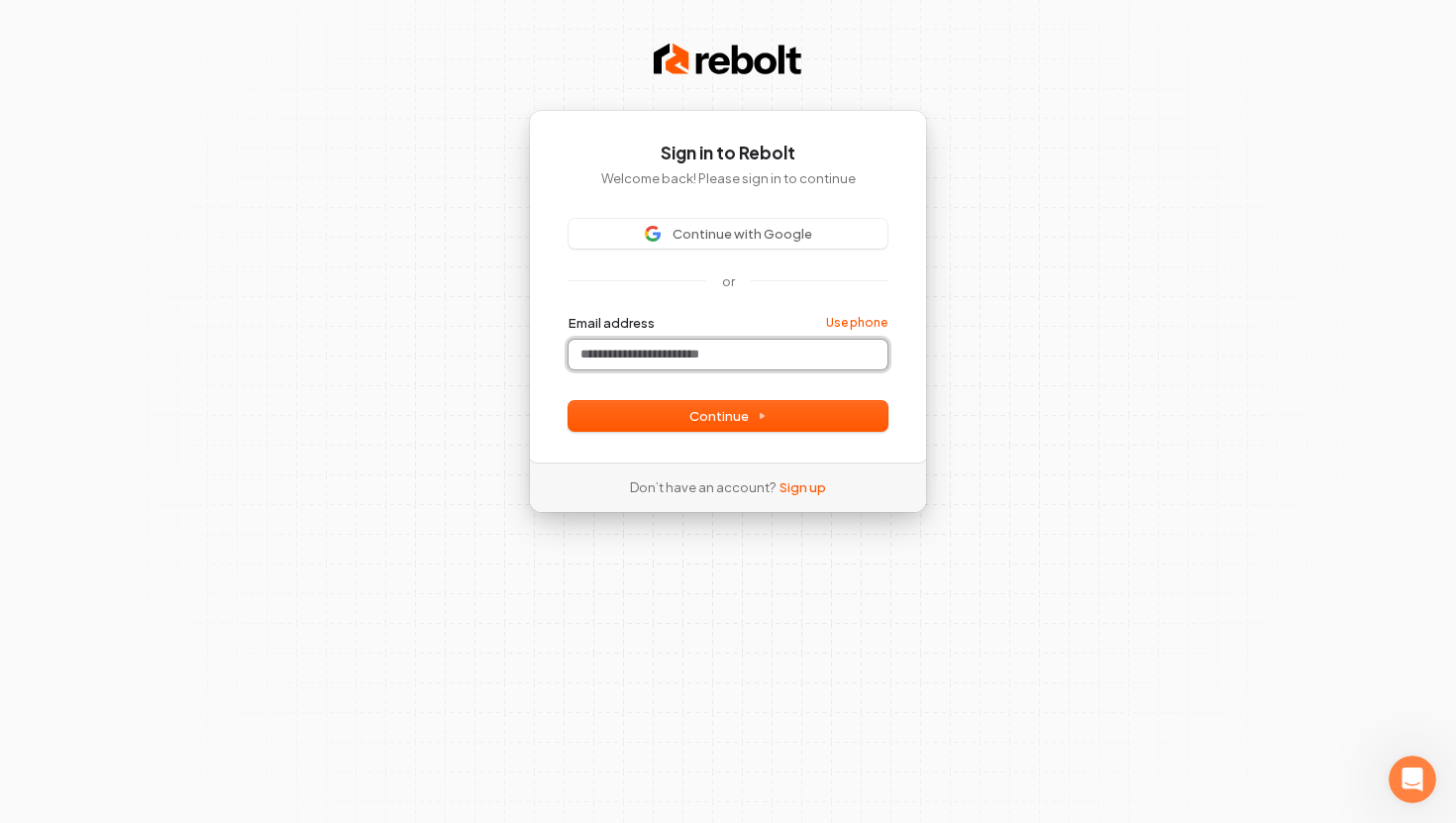 click on "Email address" at bounding box center (728, 355) 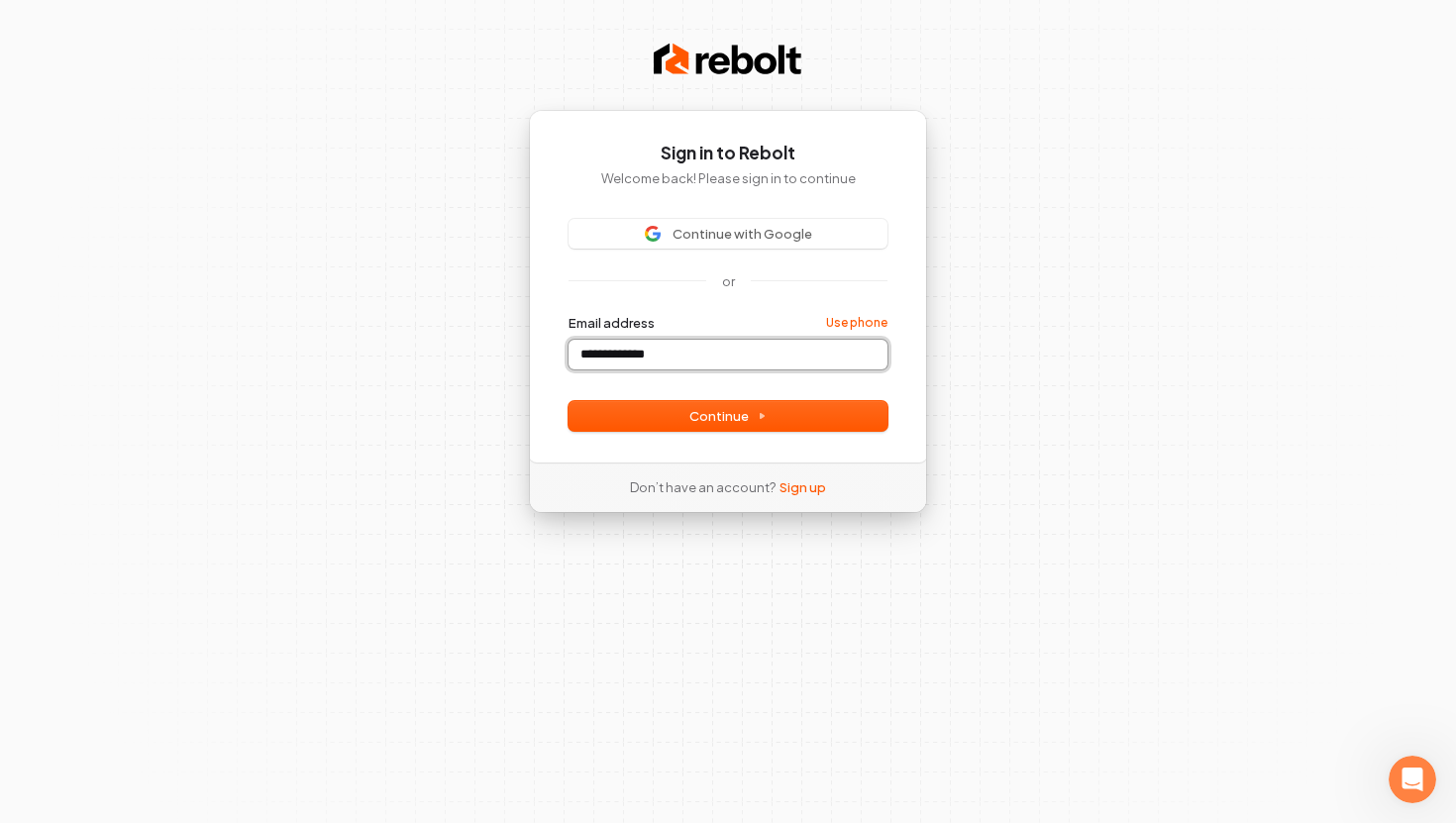 click on "**********" at bounding box center [728, 355] 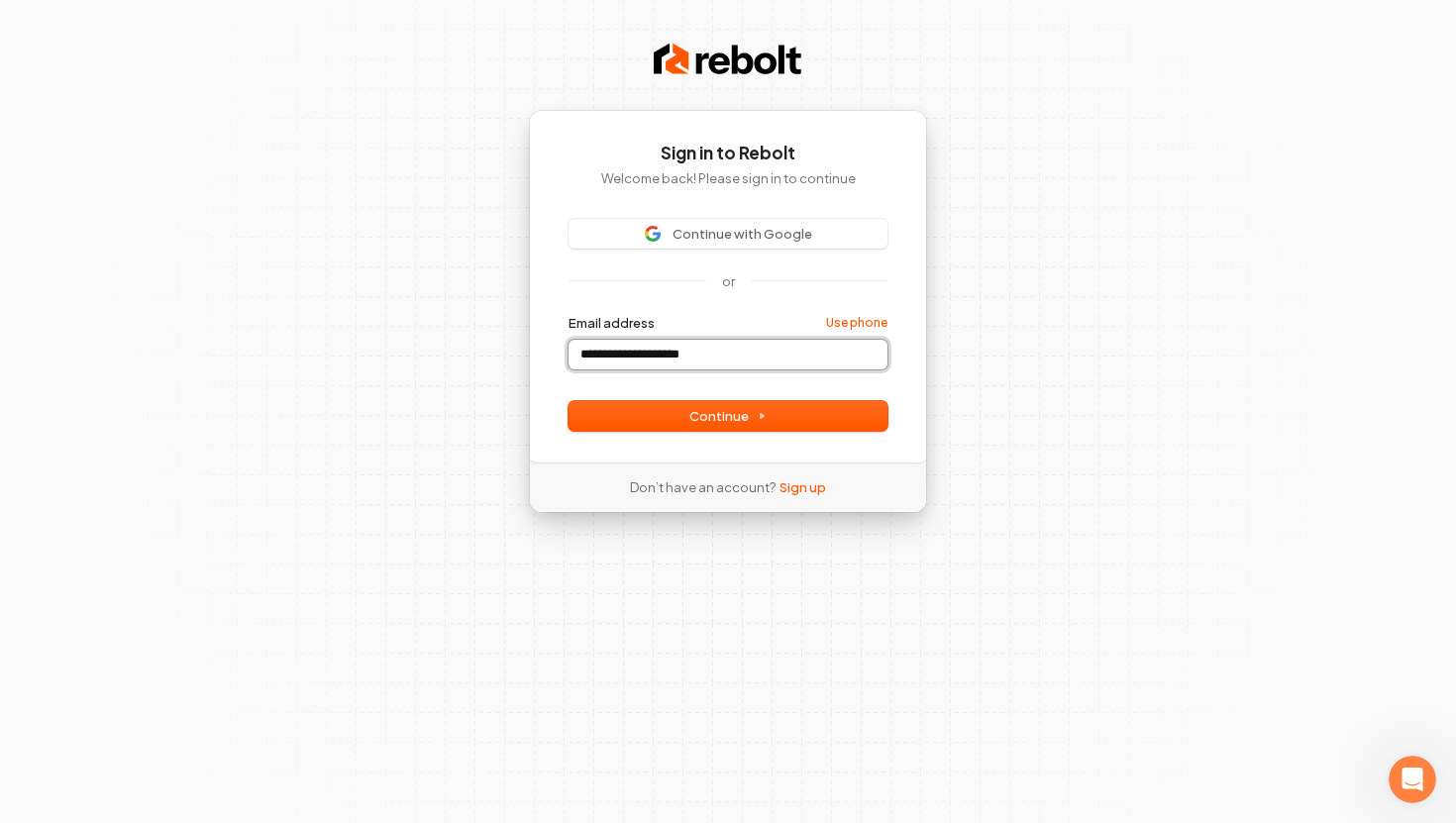 click on "**********" at bounding box center (728, 355) 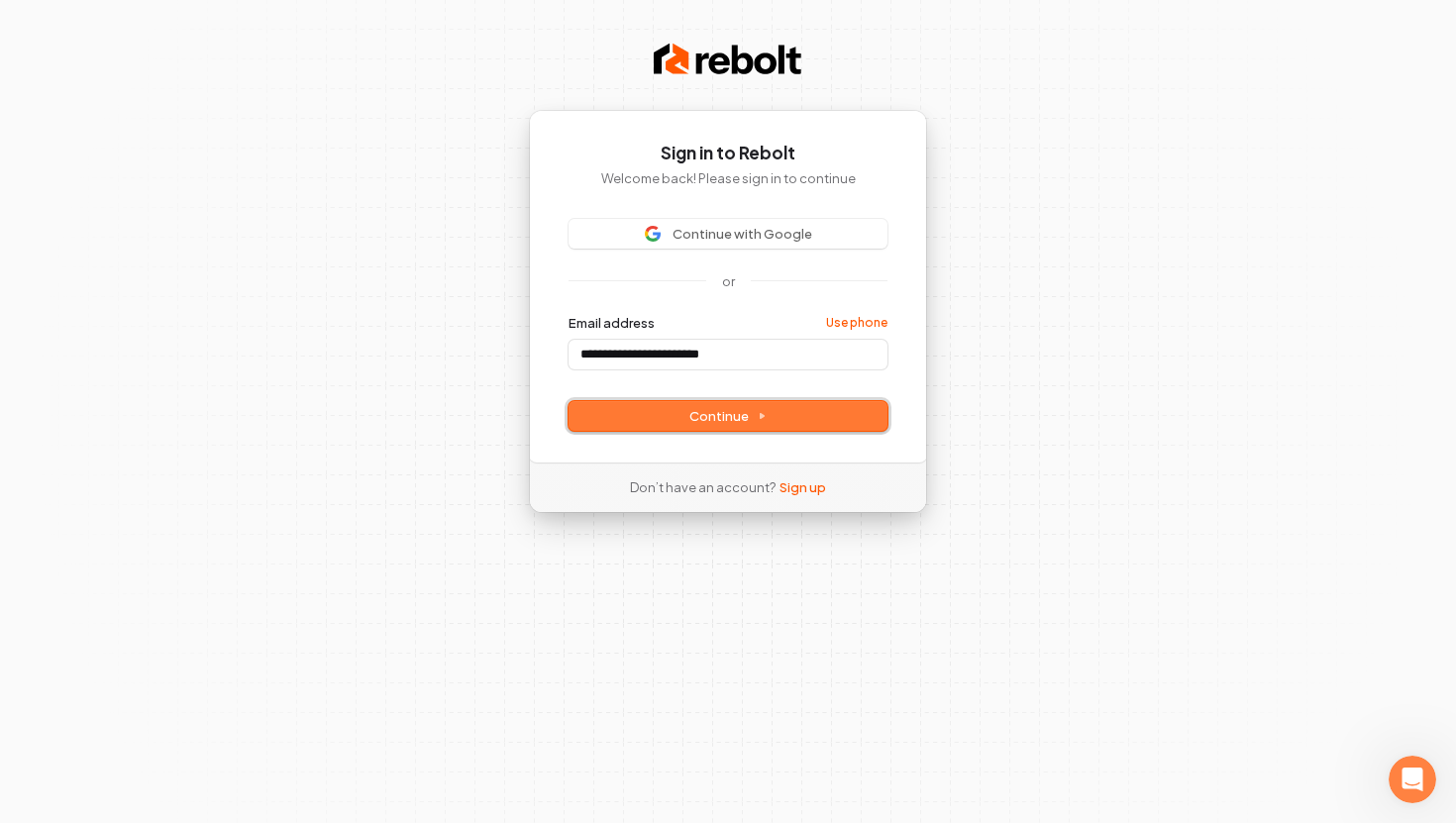 click on "Continue" at bounding box center [728, 416] 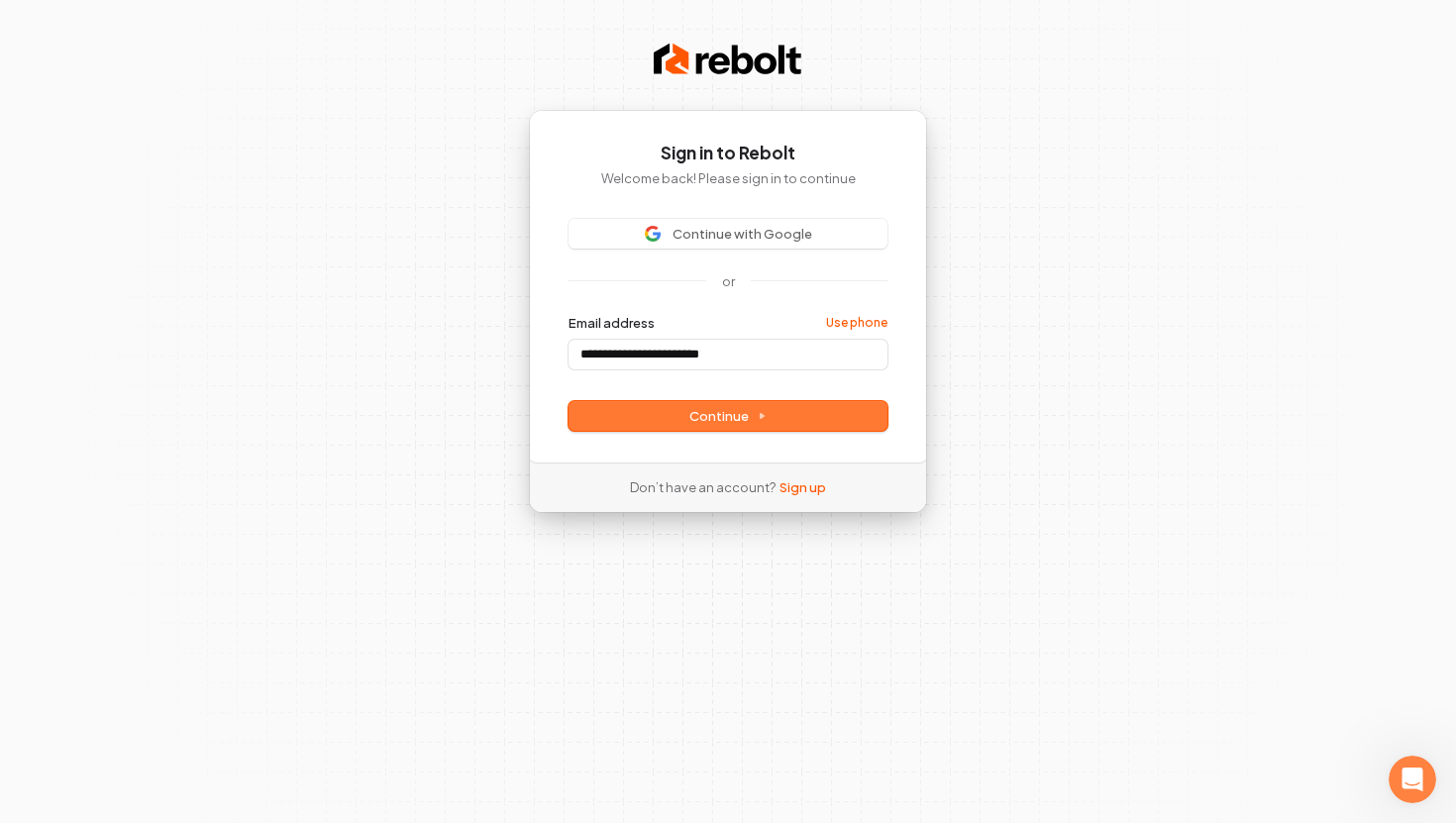 type on "**********" 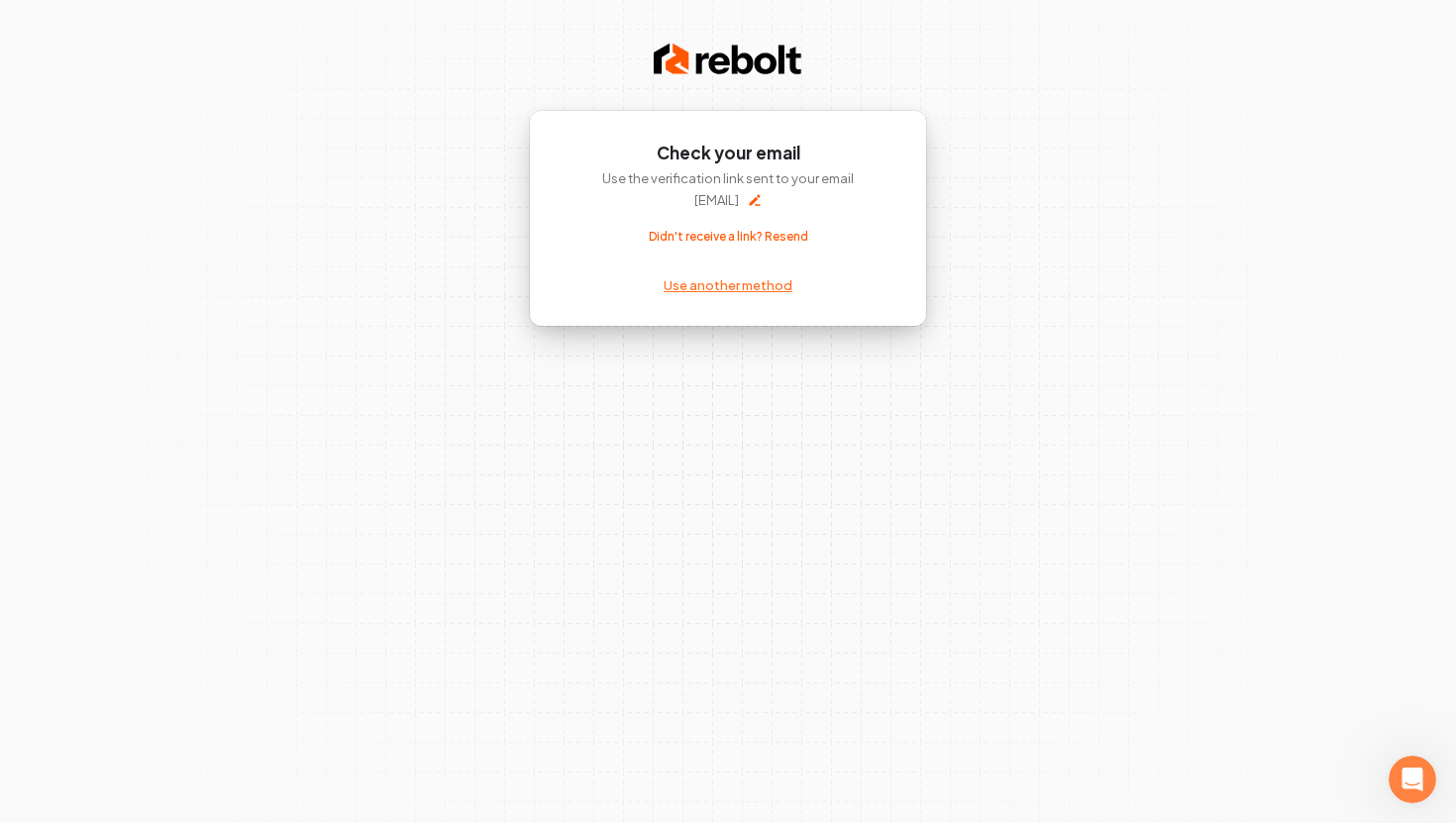 click on "Use another method" at bounding box center [728, 285] 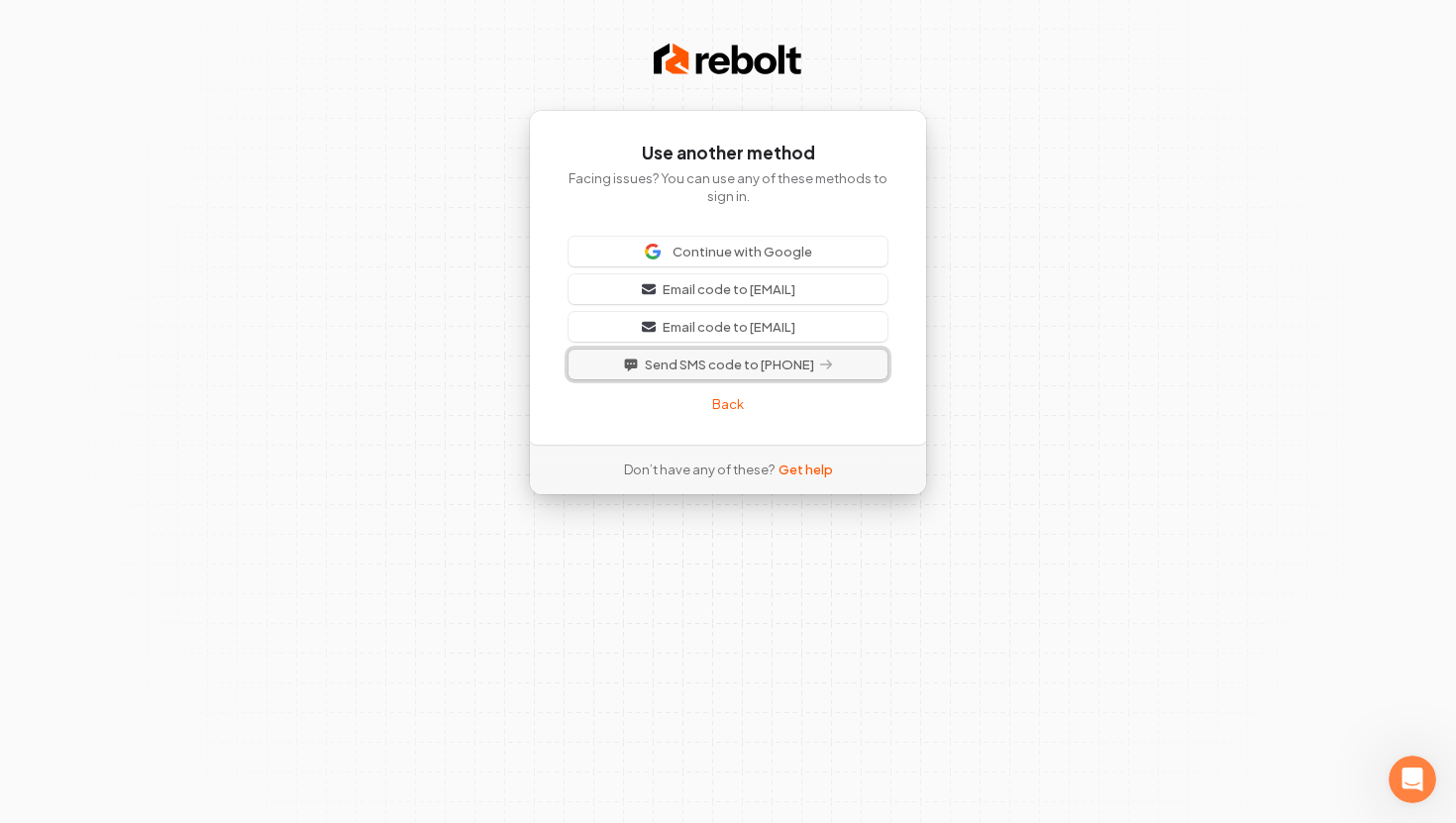 click on "Send SMS code to [PHONE]" at bounding box center [729, 364] 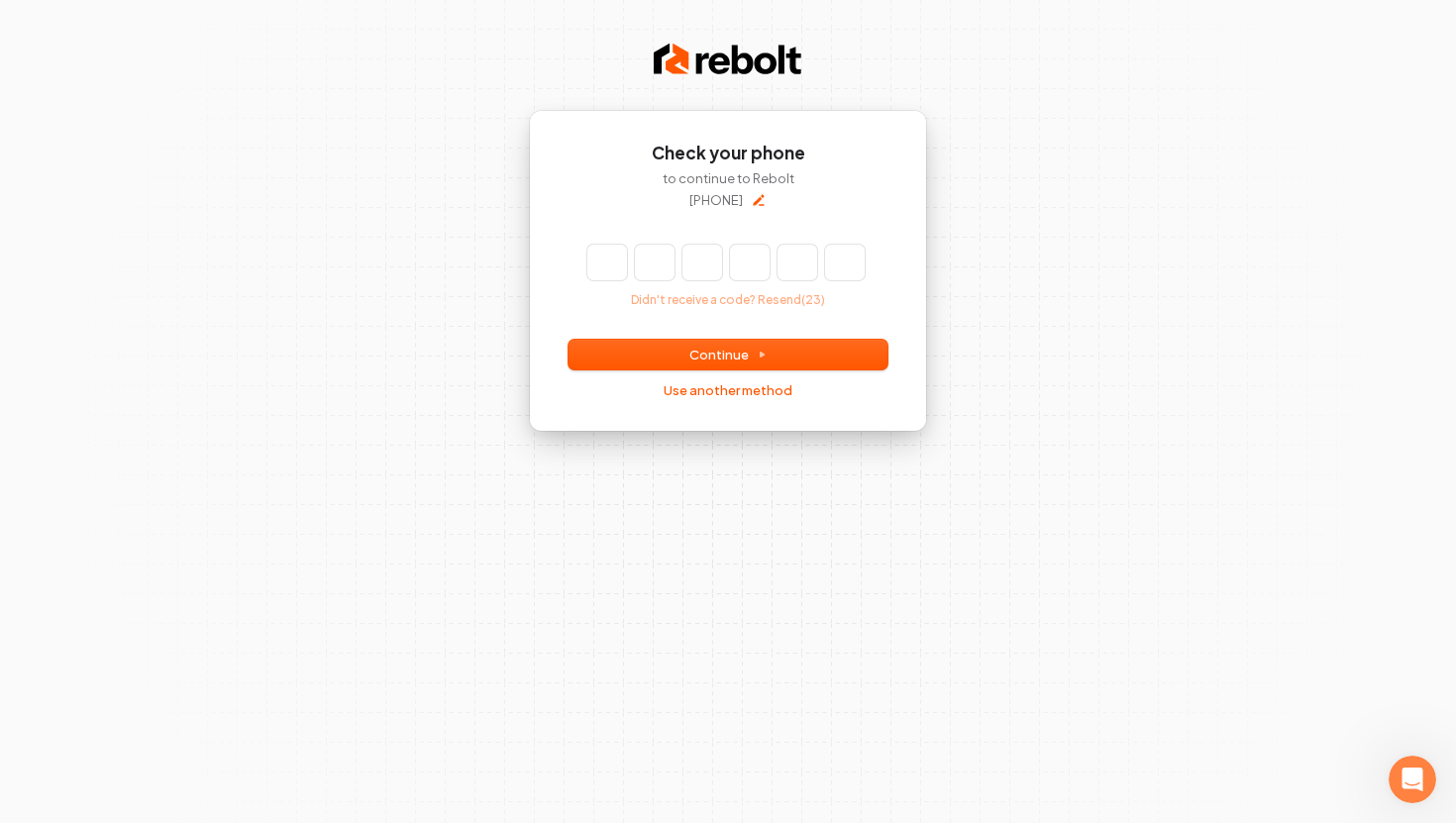 type on "*" 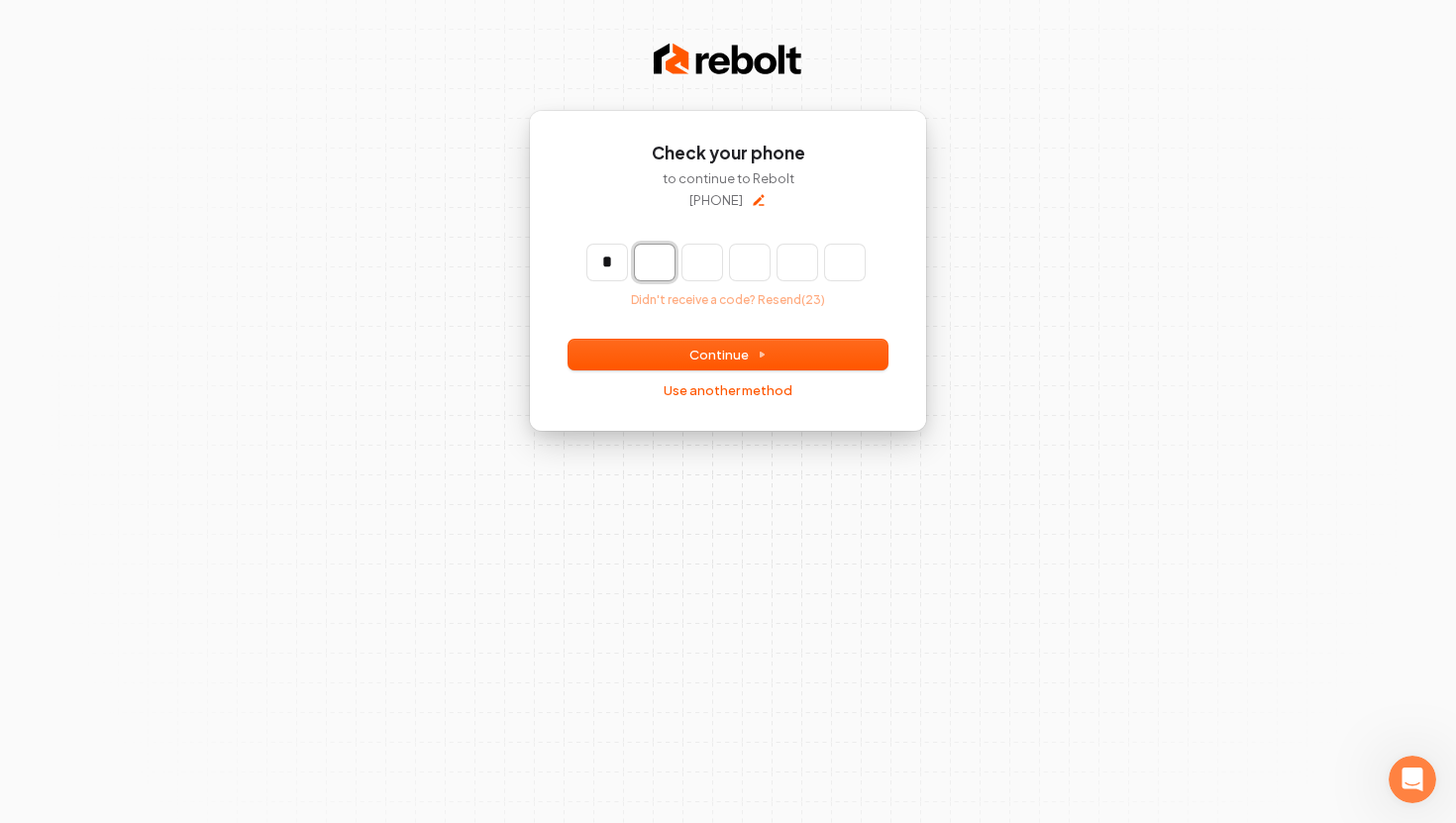 type on "*" 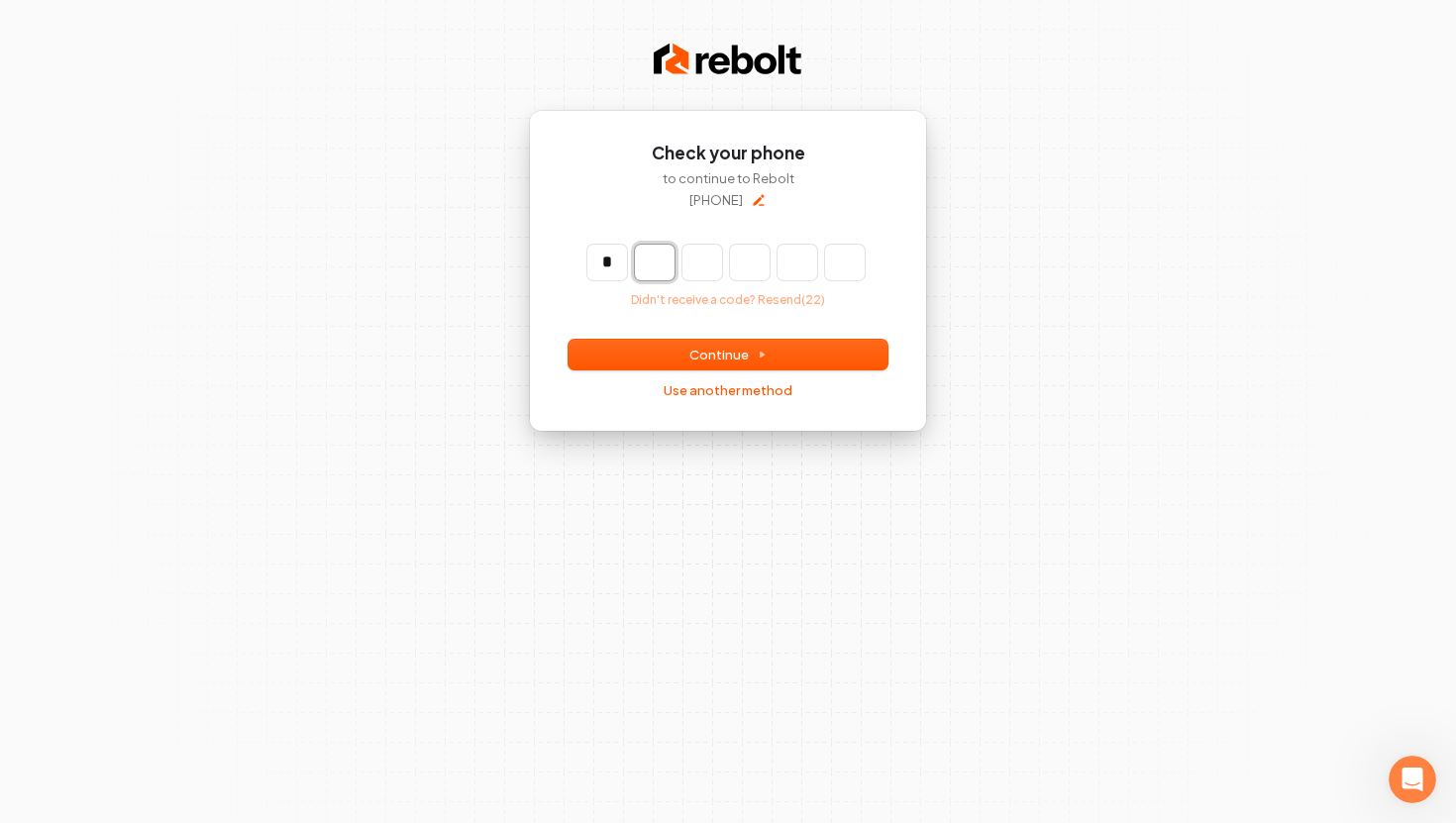 type on "*" 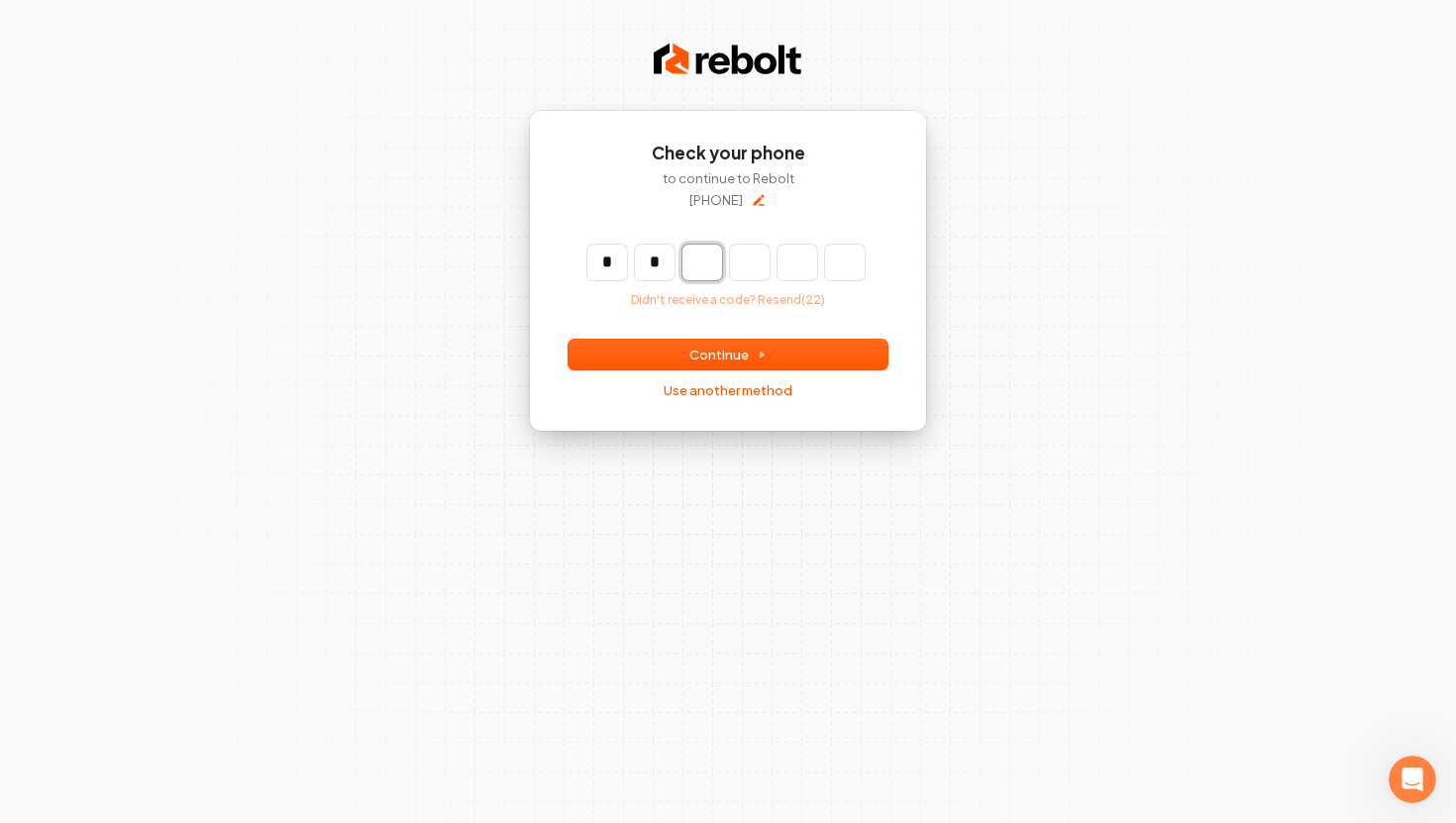 type on "**" 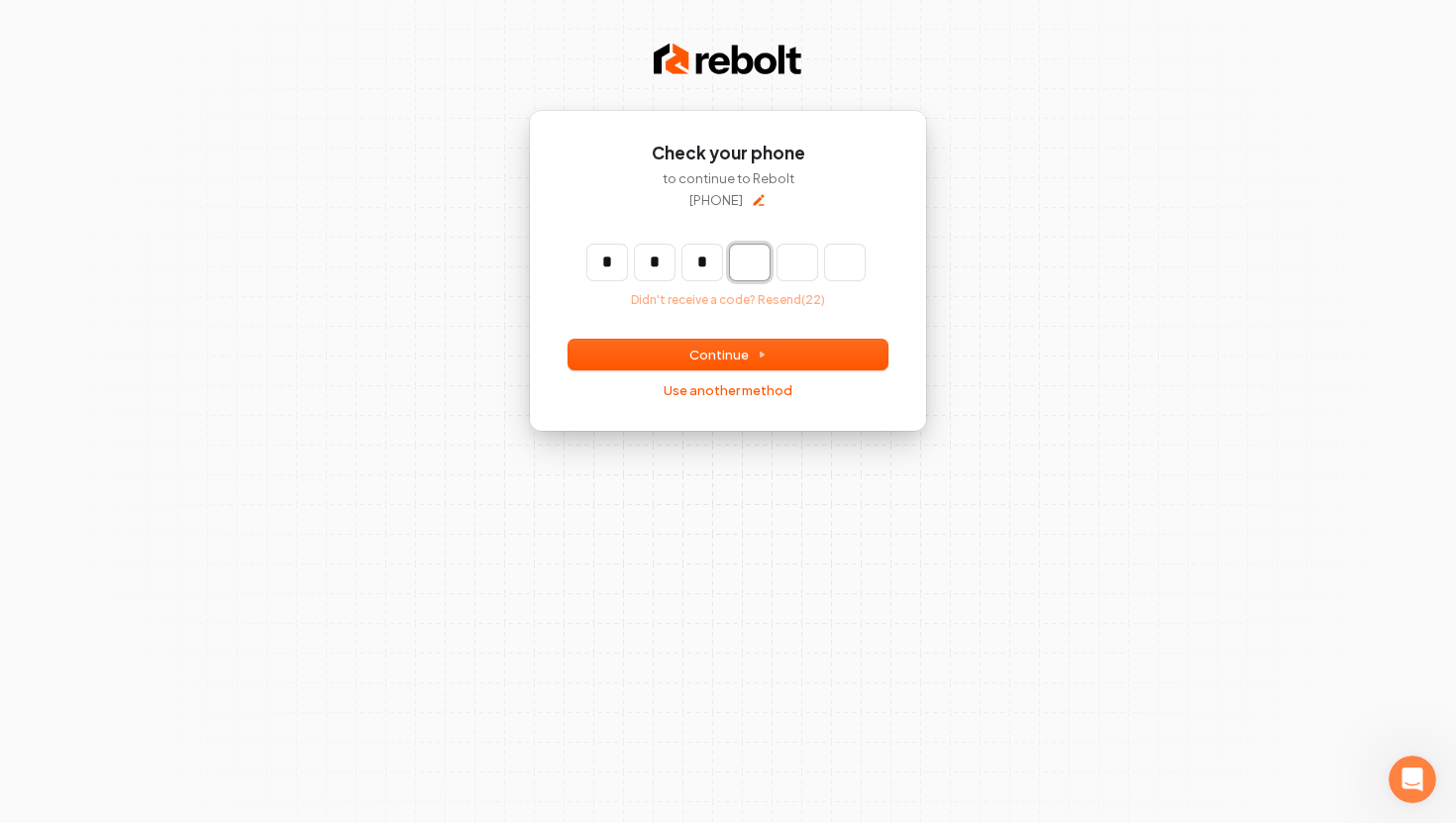 type on "***" 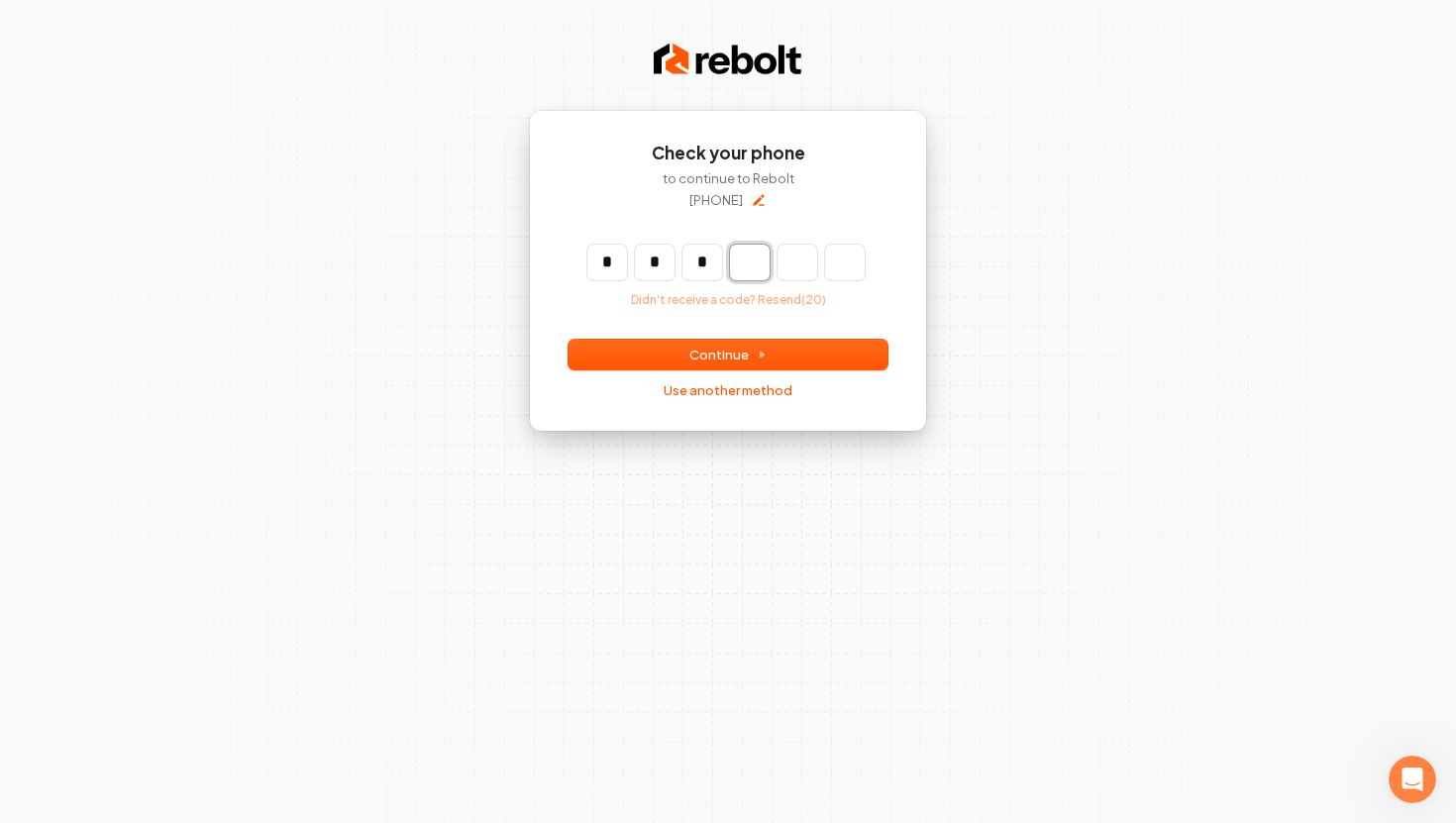 type on "*" 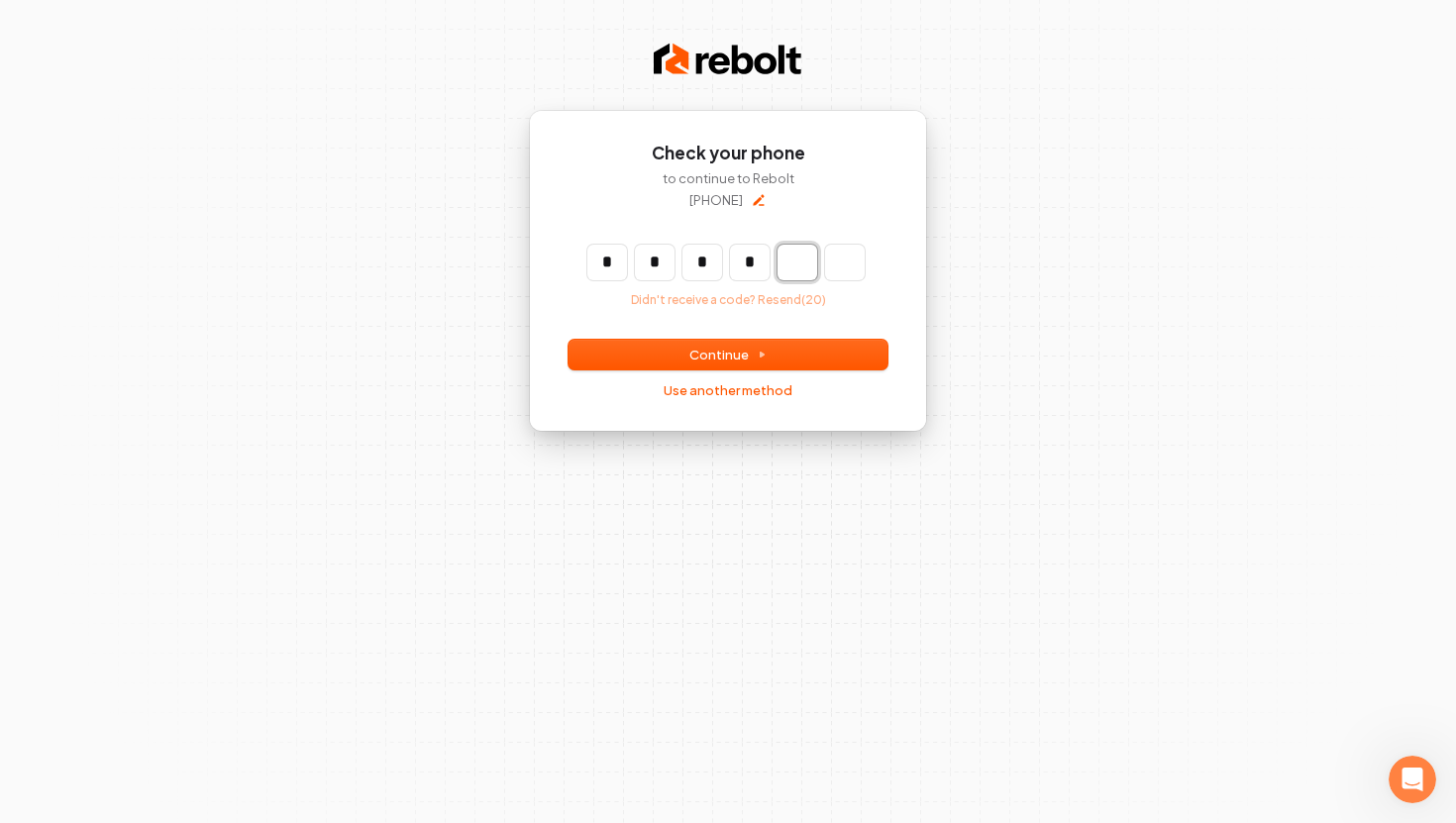 type on "****" 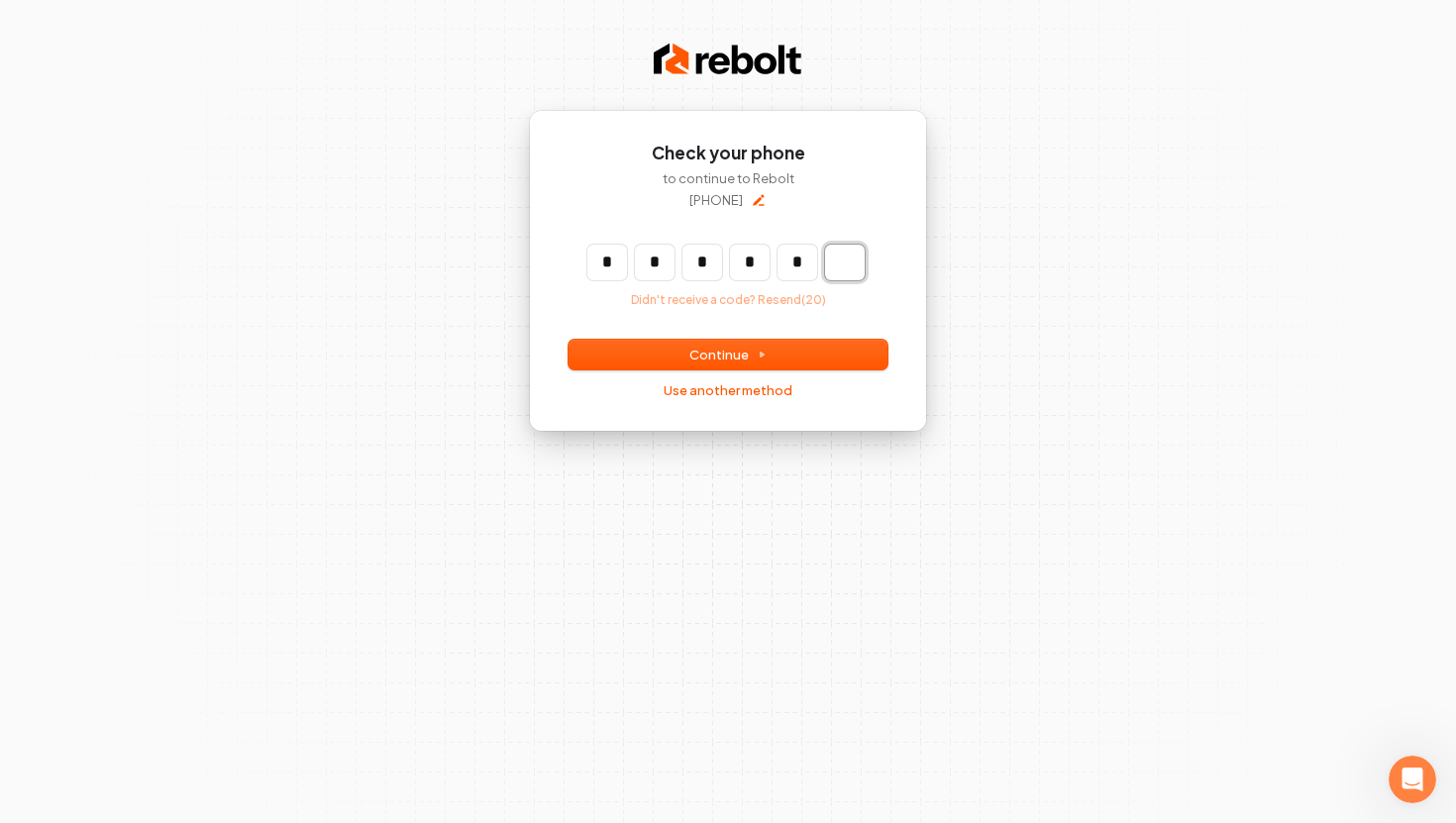 type on "******" 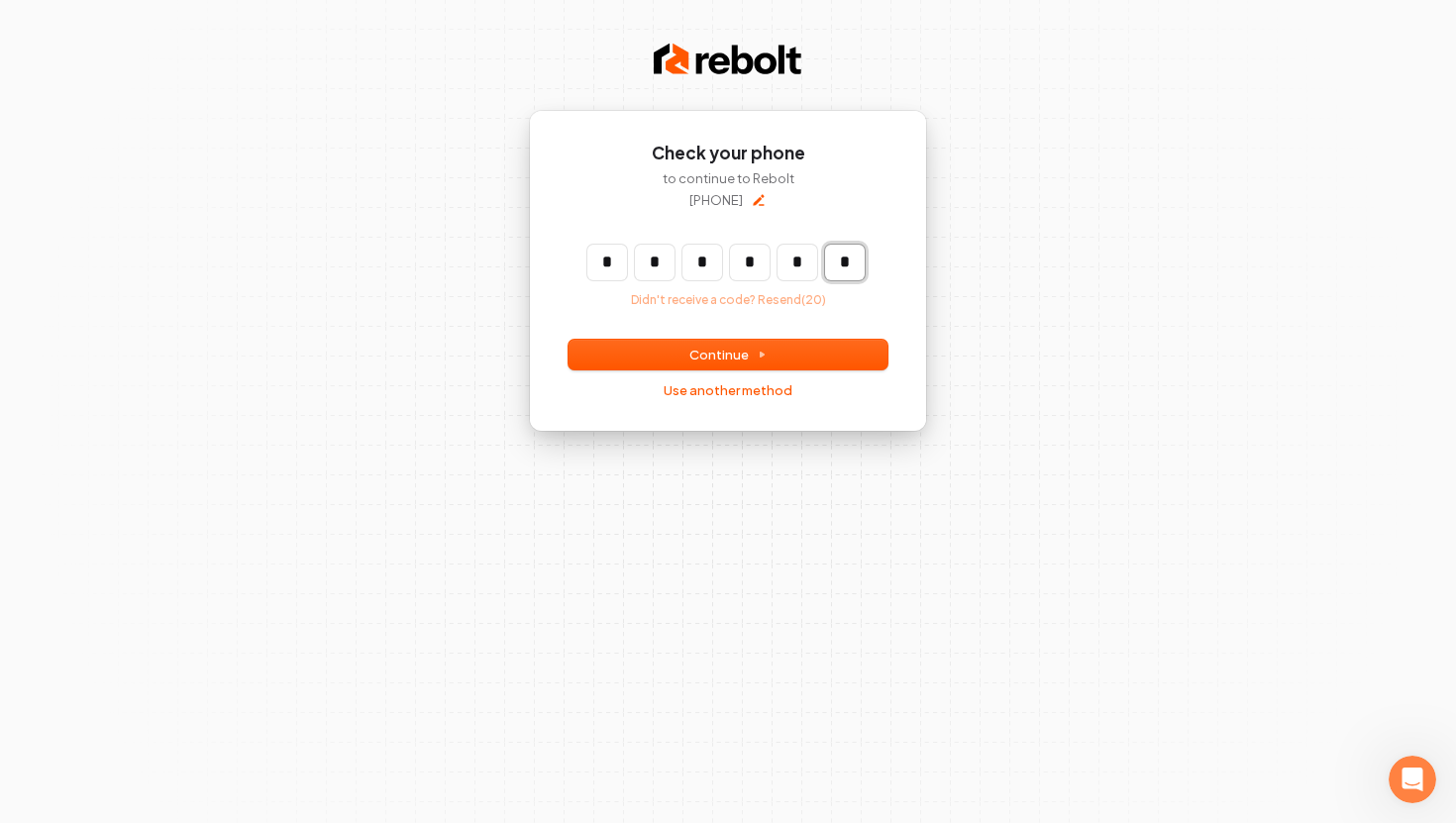 type on "*" 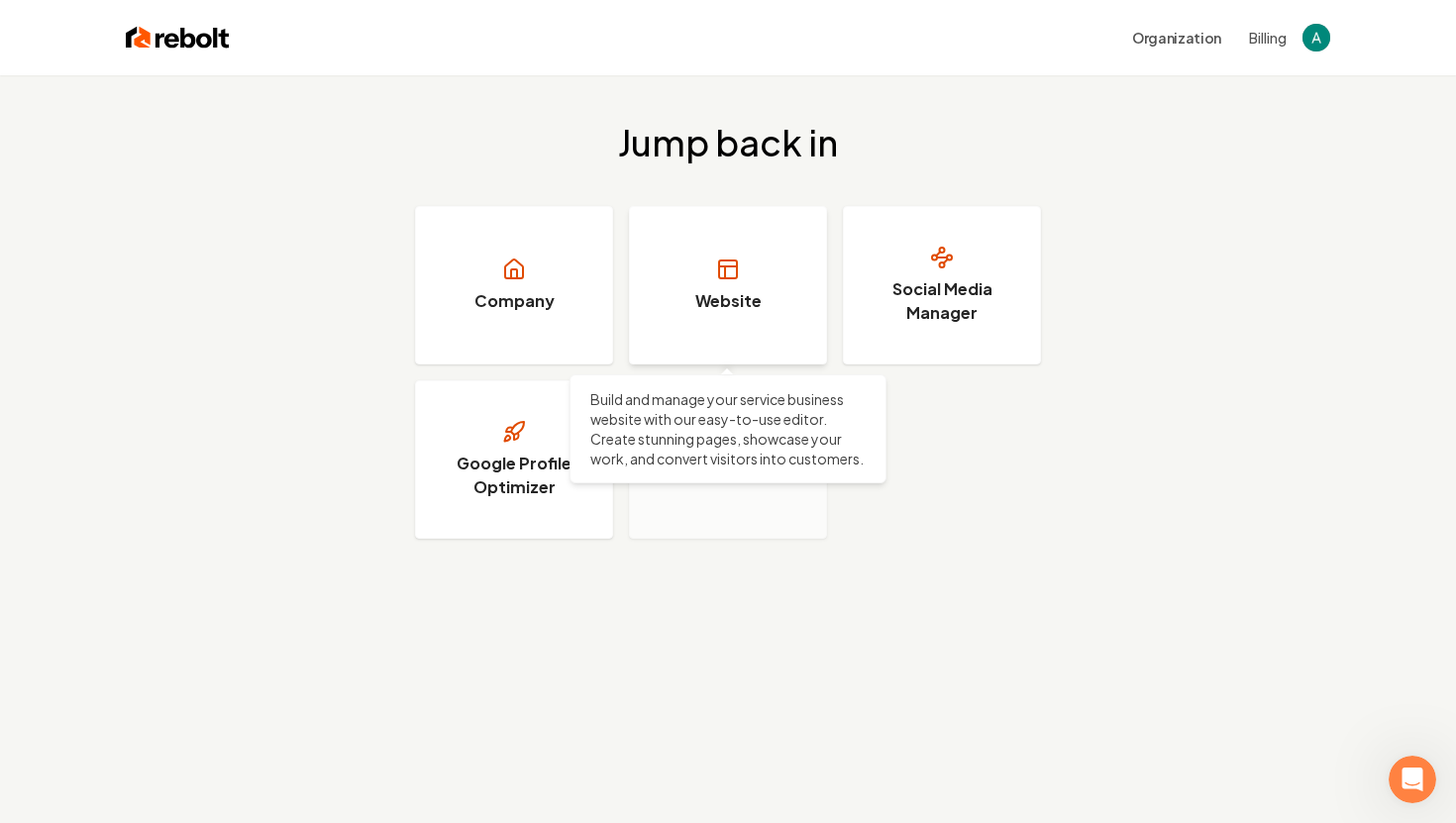 click on "Website" at bounding box center [728, 301] 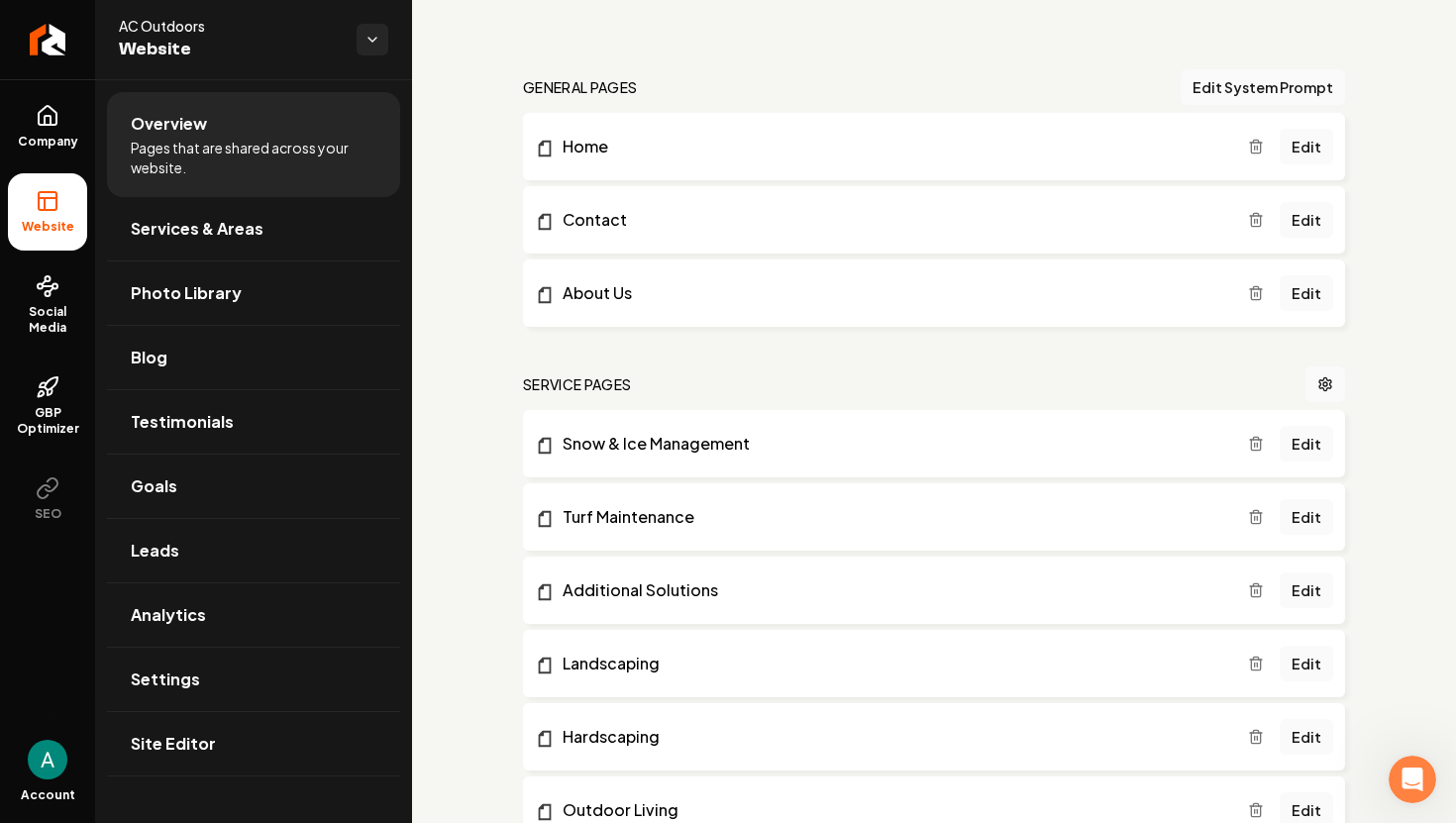 scroll, scrollTop: 0, scrollLeft: 0, axis: both 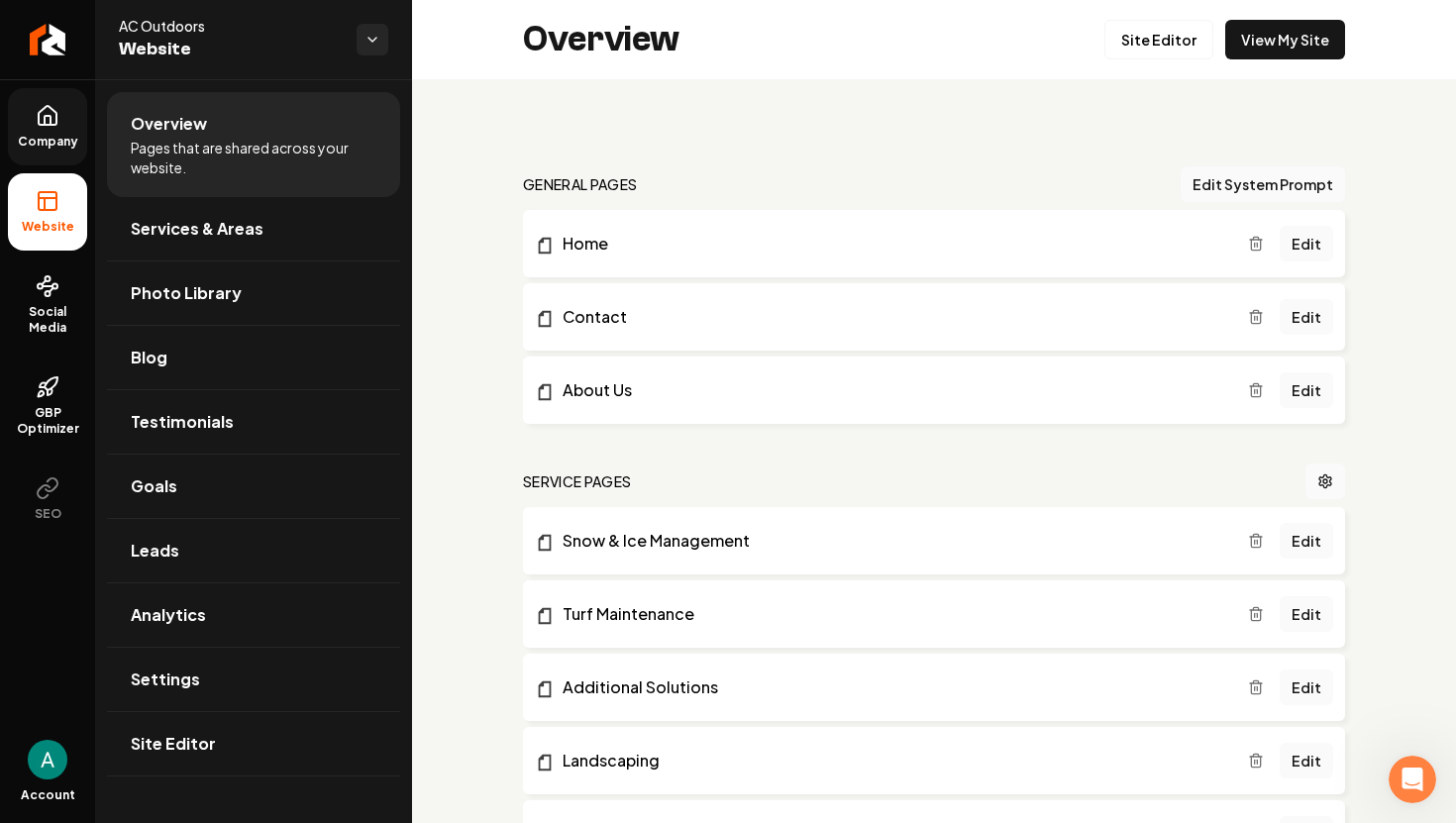 click on "Company" at bounding box center (48, 142) 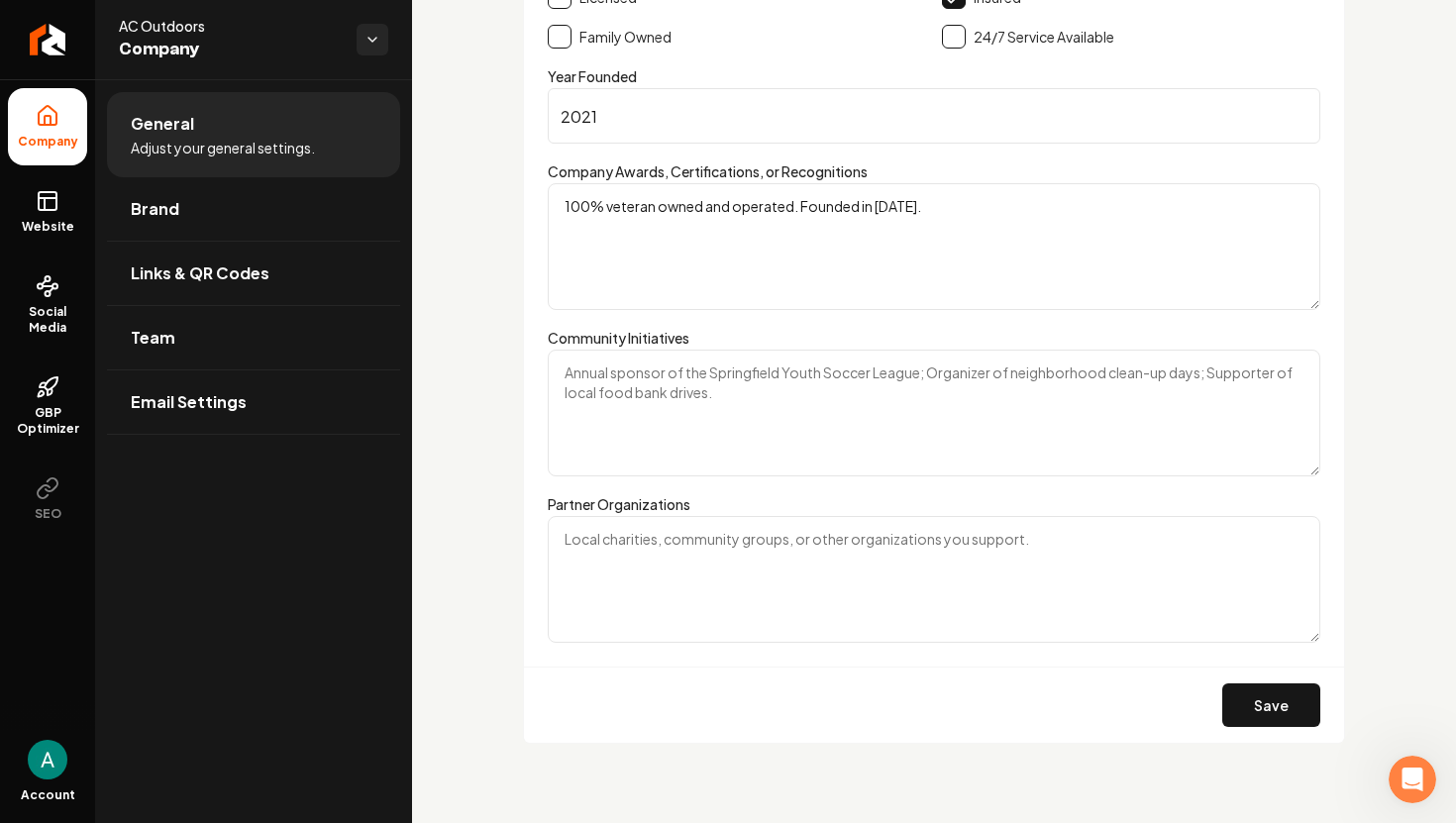 scroll, scrollTop: 0, scrollLeft: 0, axis: both 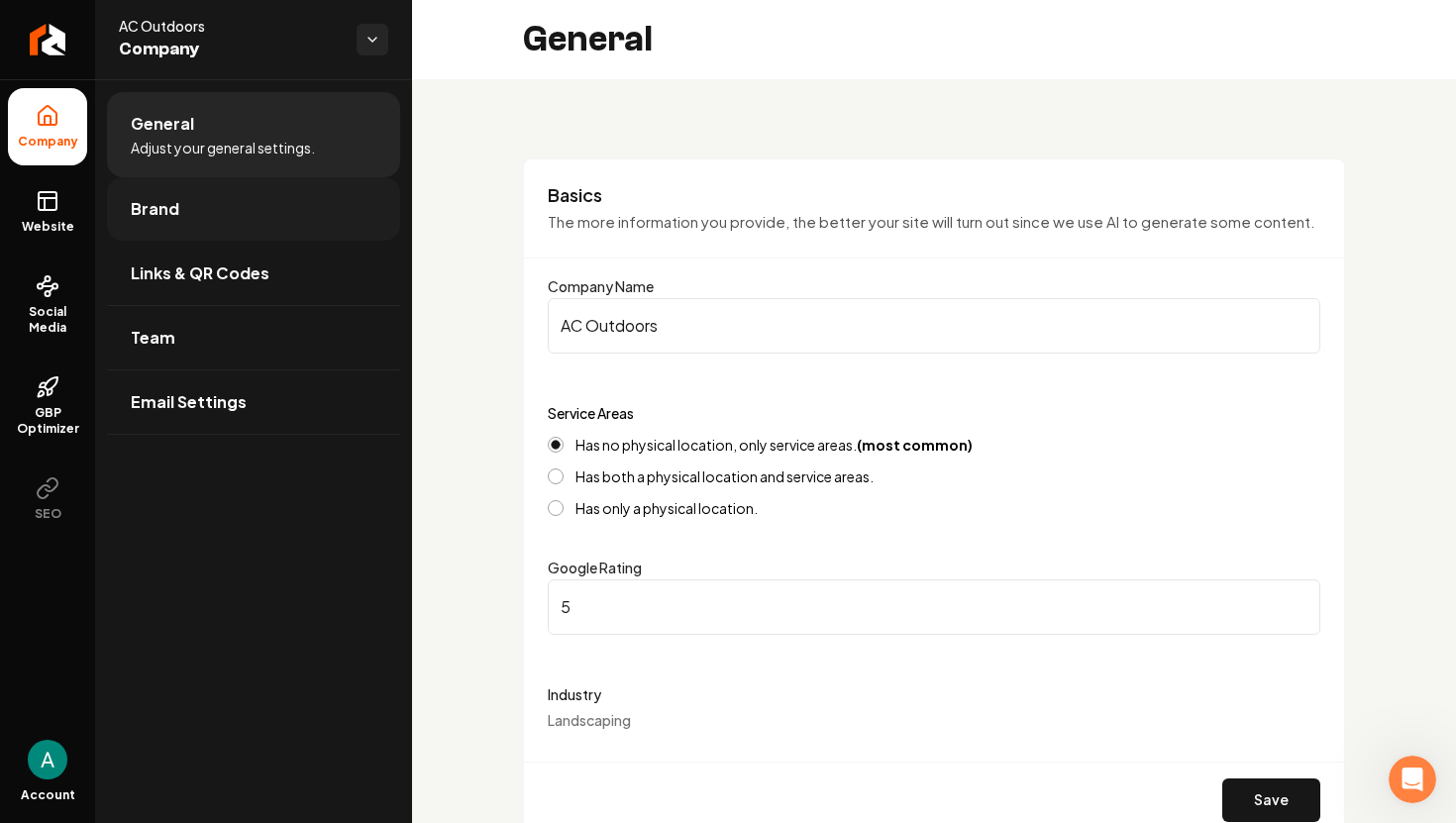 click on "Brand" at bounding box center (254, 209) 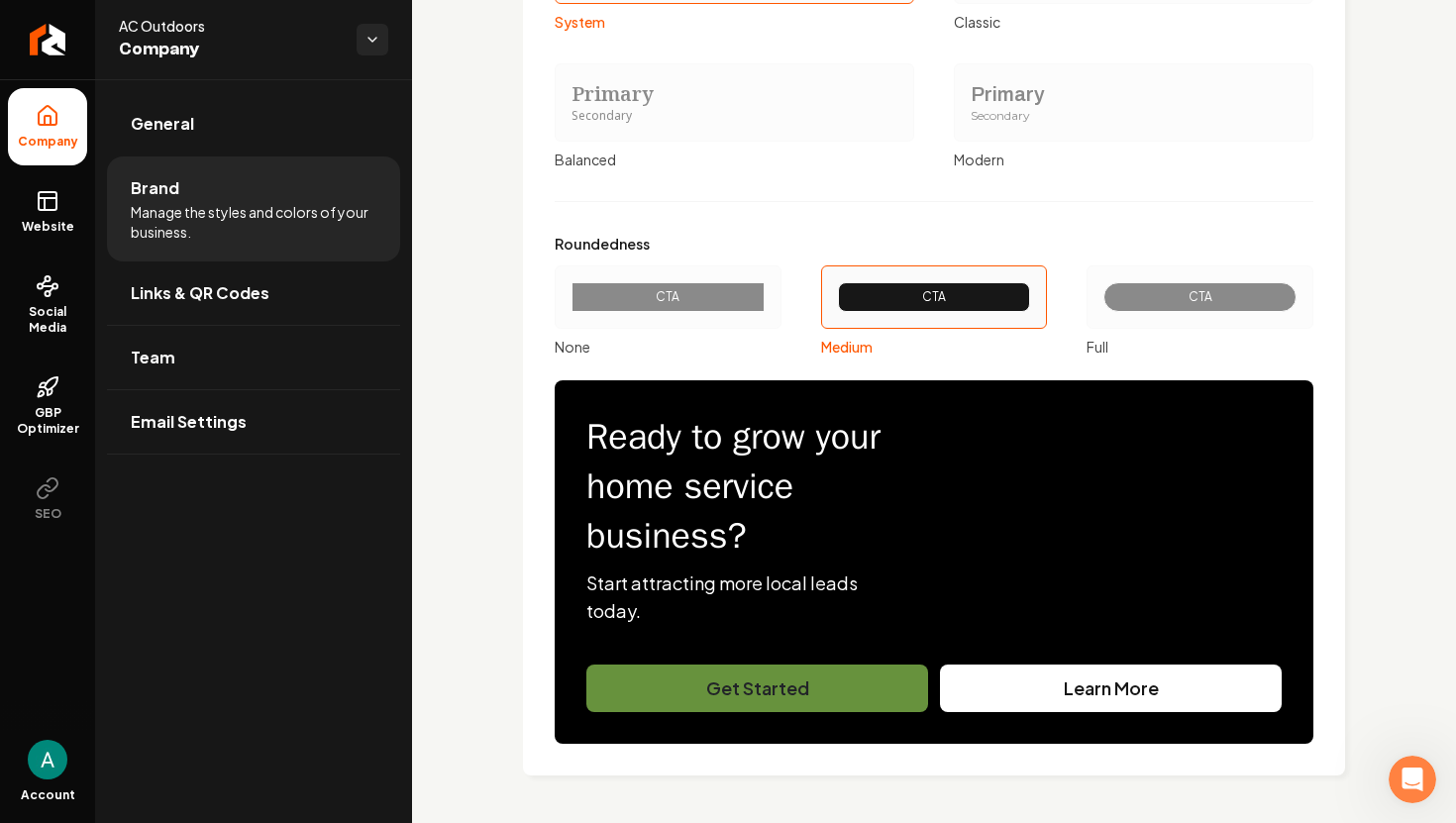 scroll, scrollTop: 0, scrollLeft: 0, axis: both 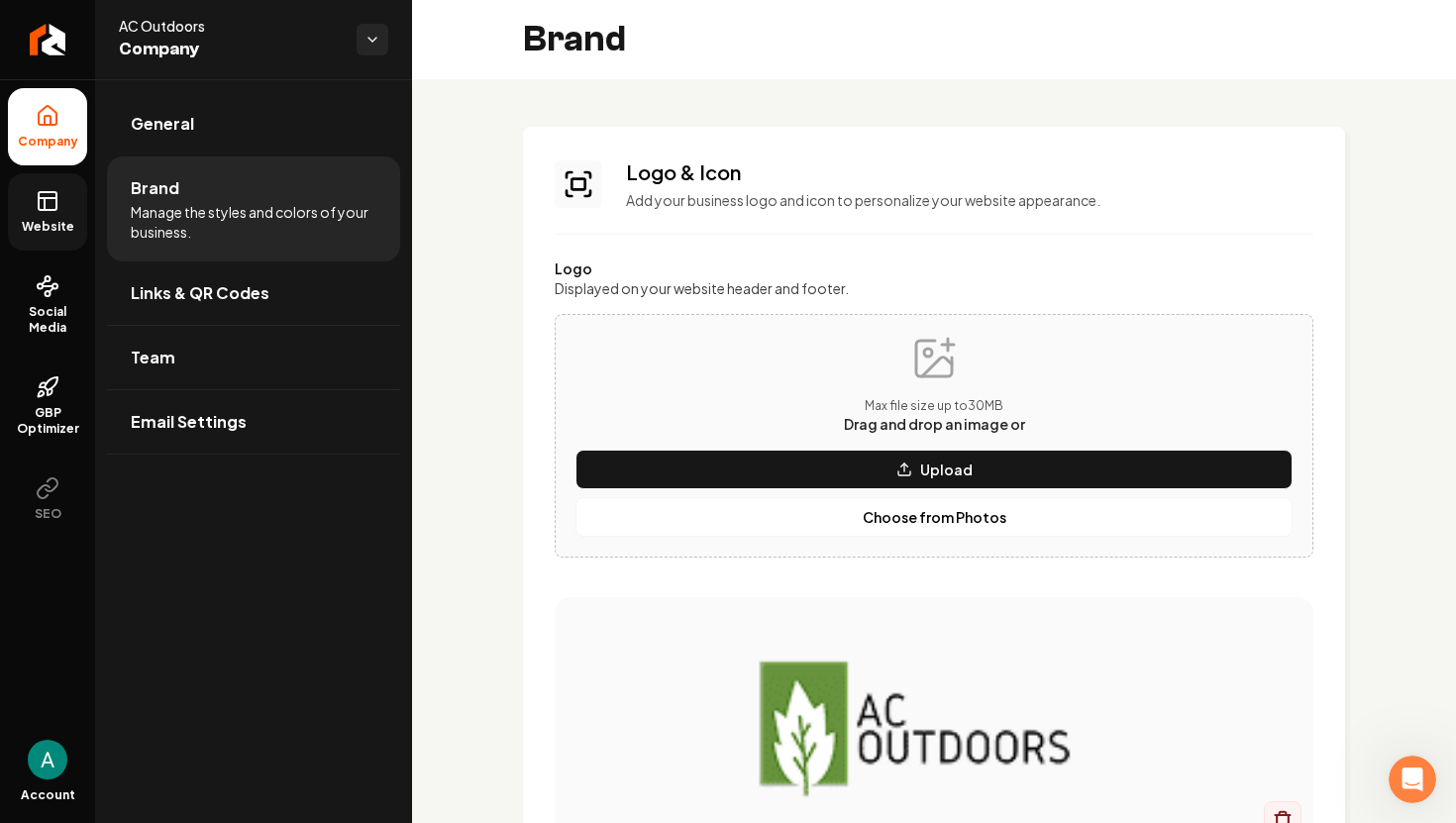 click on "Website" at bounding box center [48, 212] 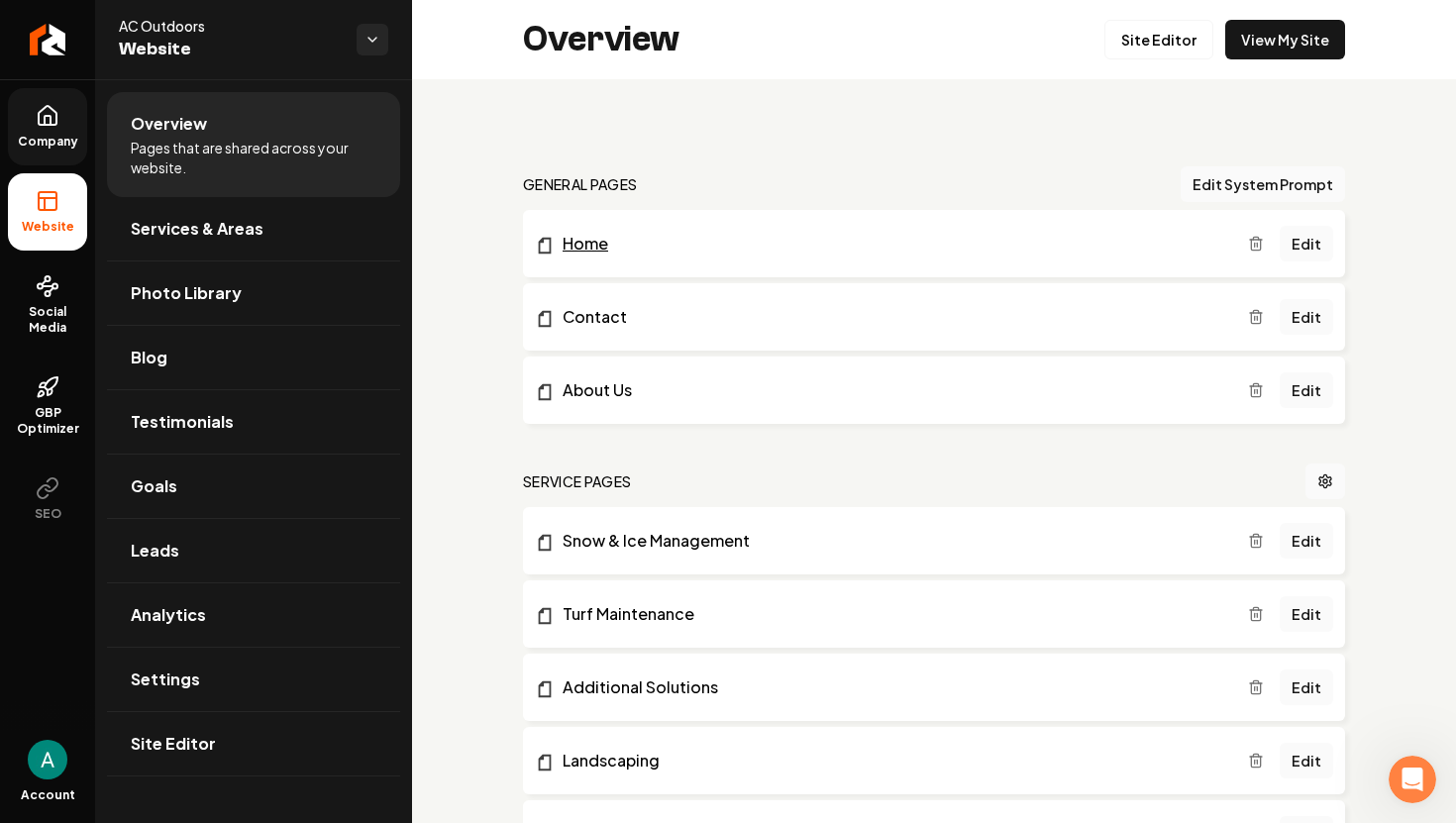 click on "Home" at bounding box center [891, 244] 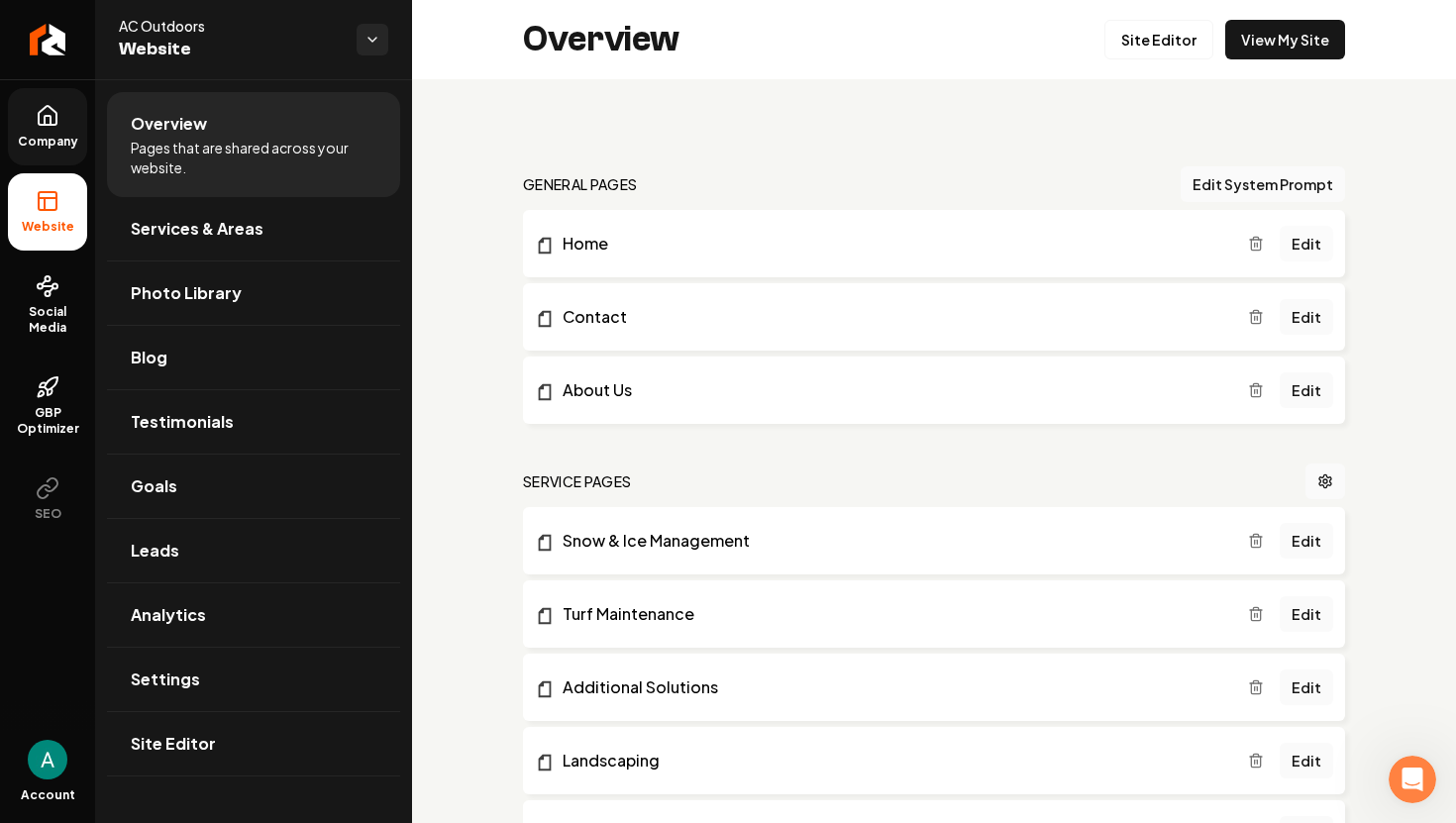 click on "Edit" at bounding box center (1306, 244) 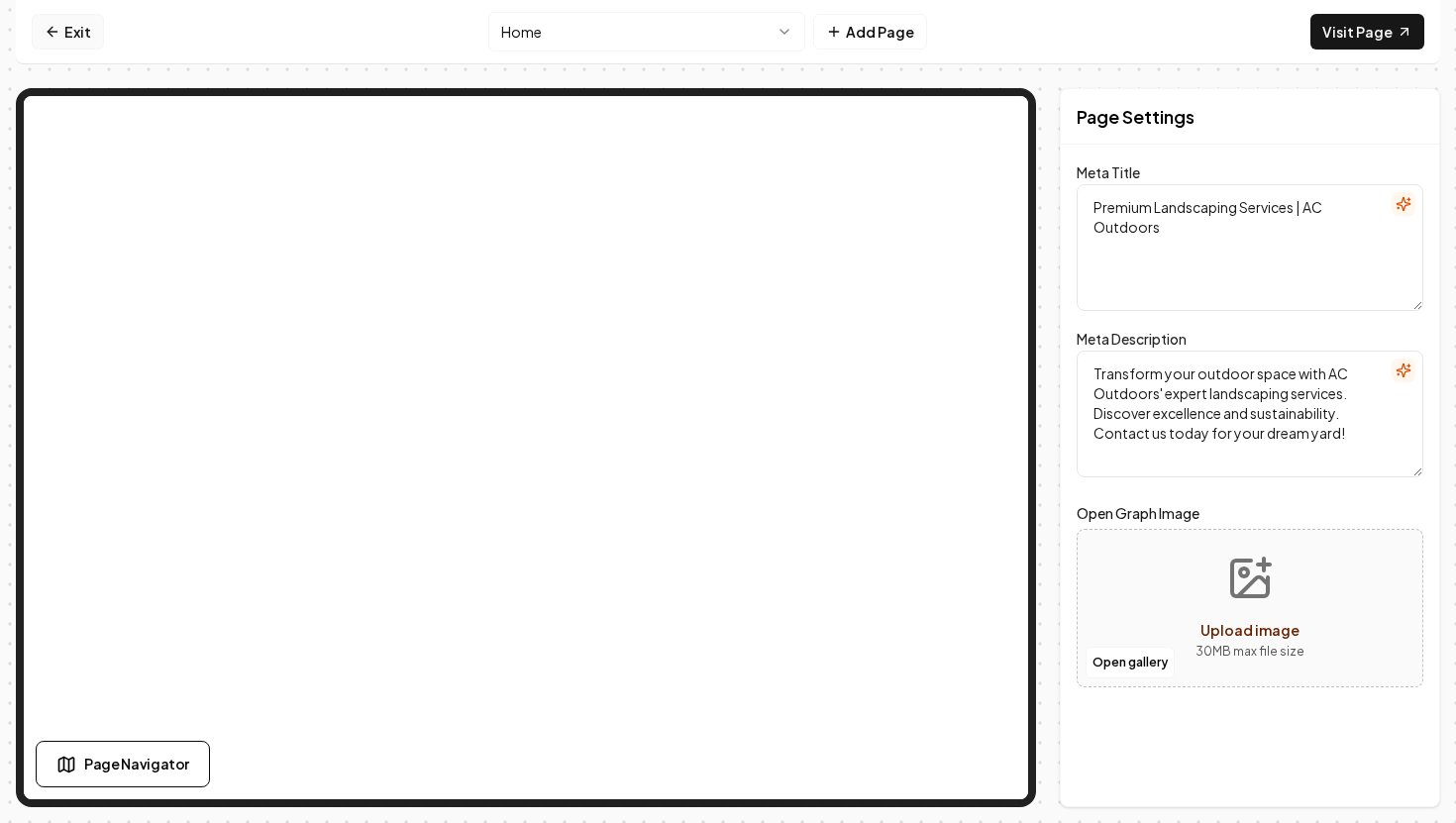 click on "Exit" at bounding box center (67, 32) 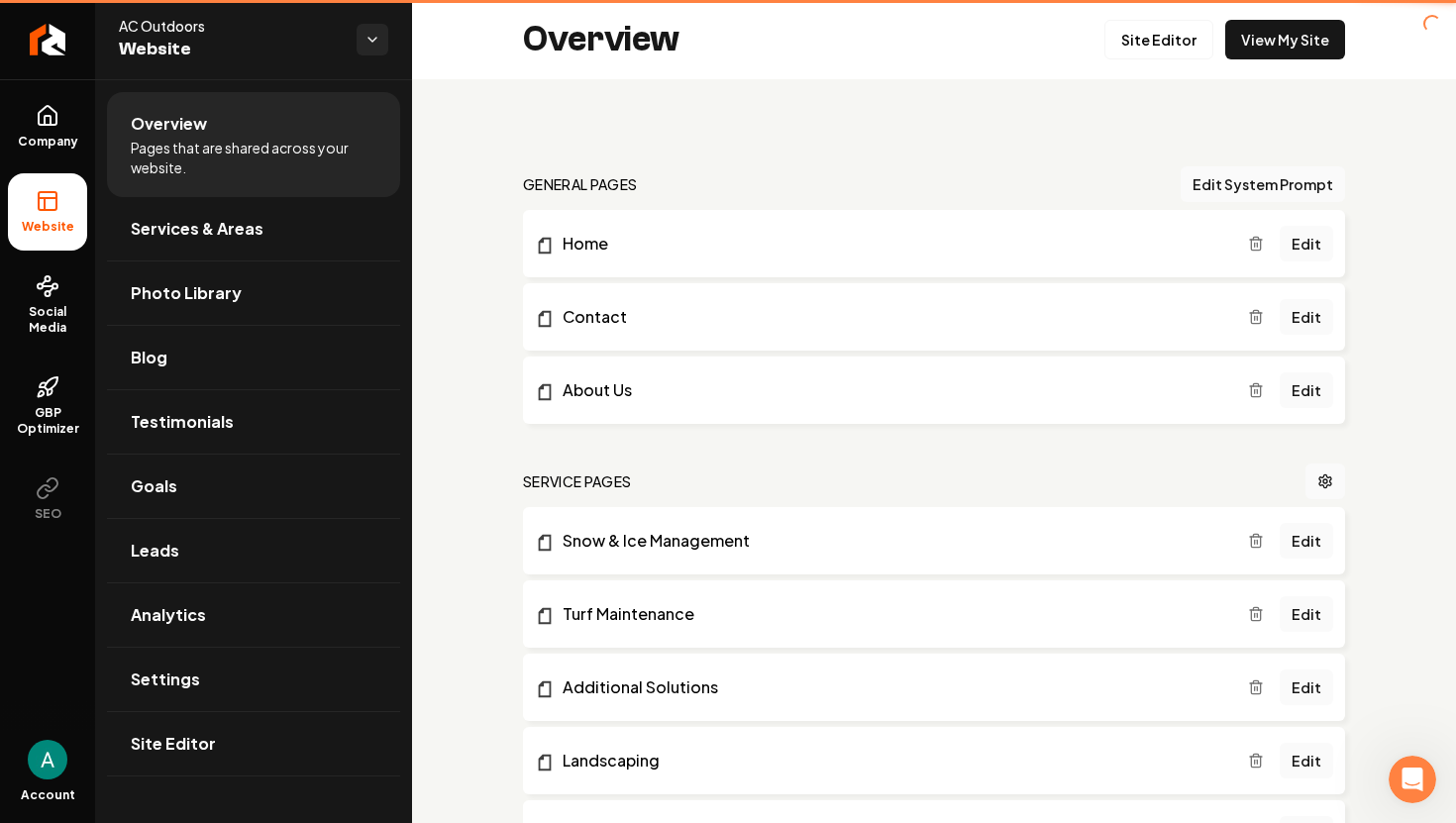 scroll, scrollTop: 0, scrollLeft: 0, axis: both 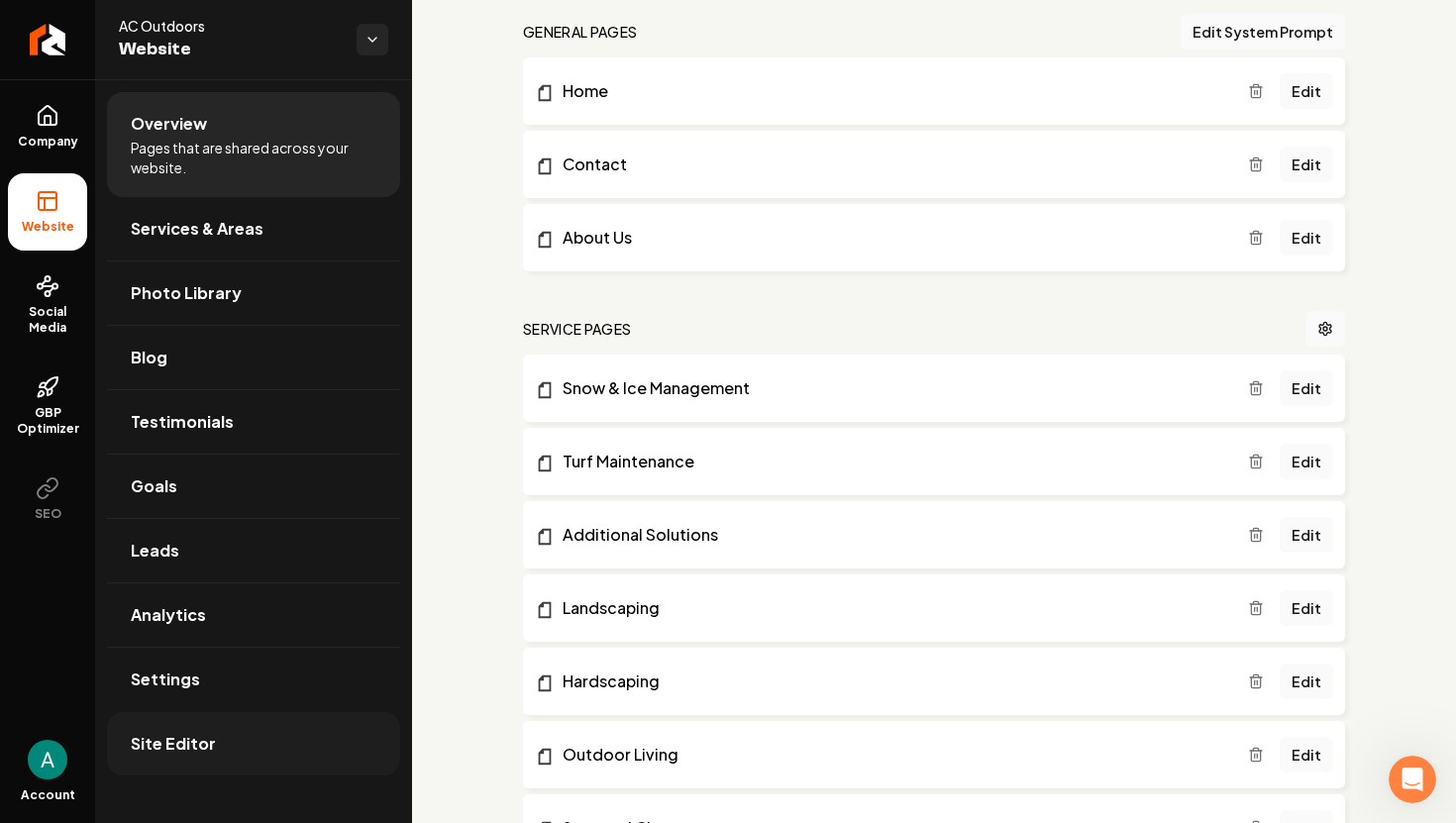 click on "Site Editor" at bounding box center (254, 744) 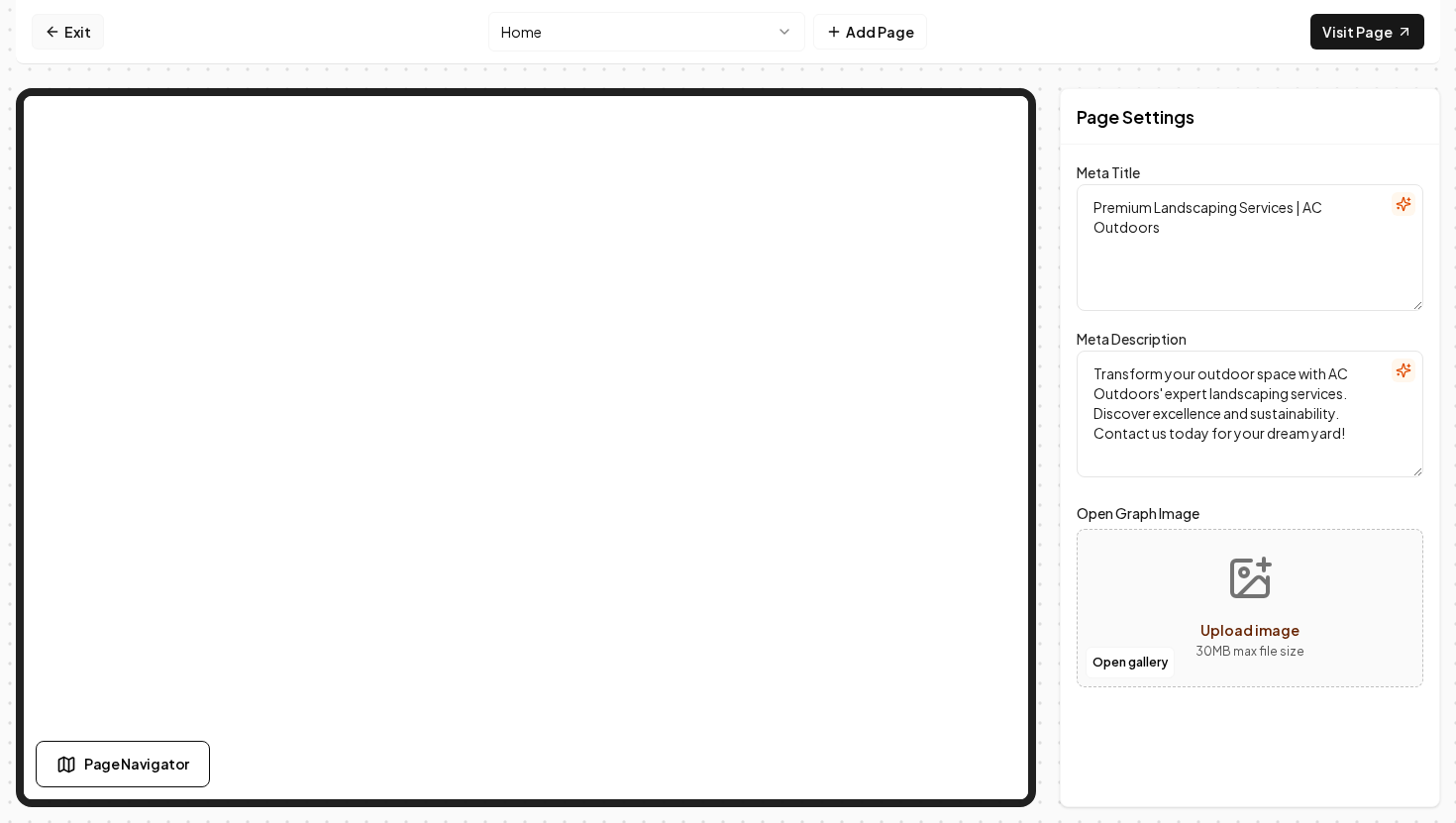 click on "Exit" at bounding box center (67, 32) 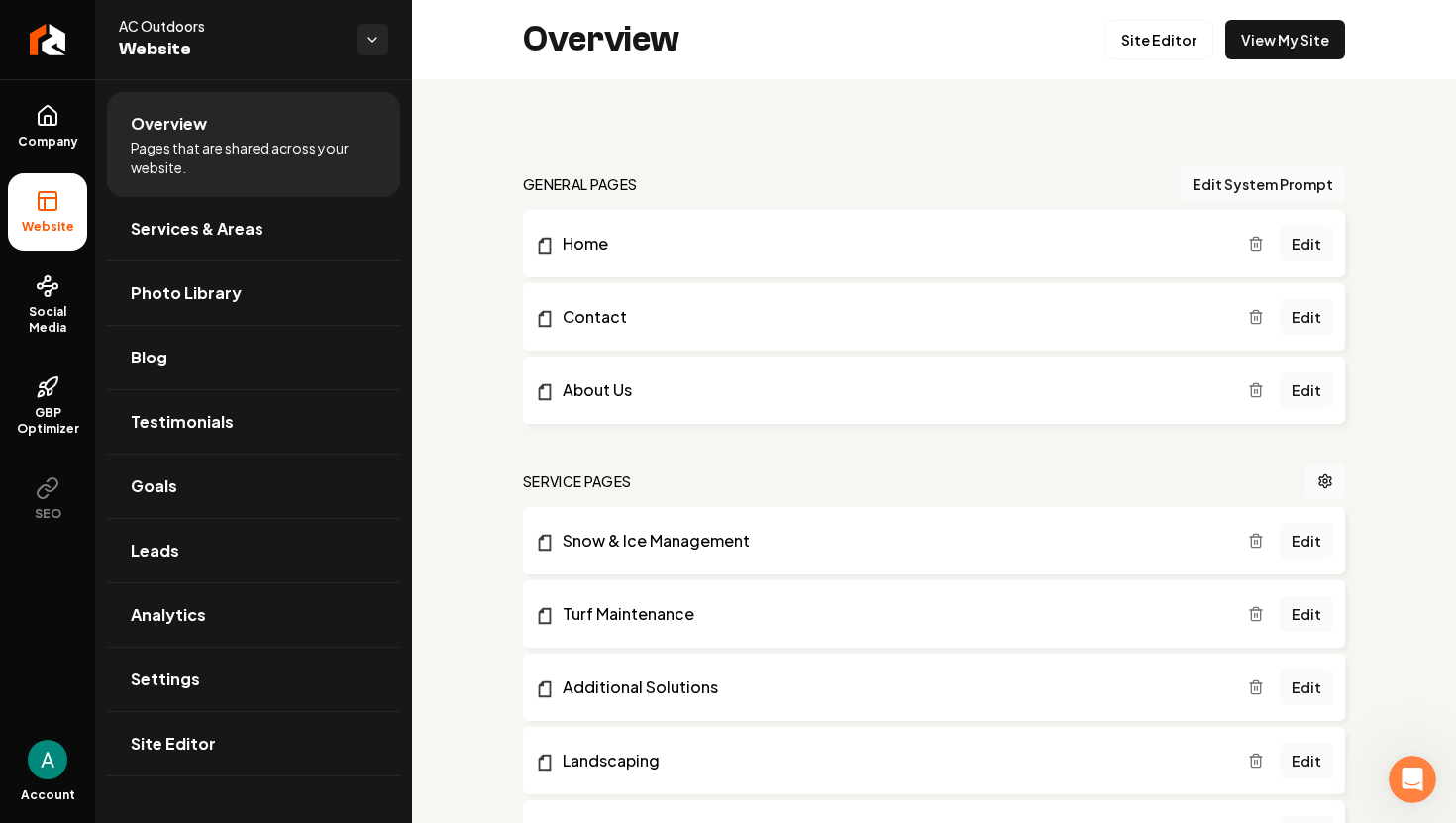 scroll, scrollTop: 0, scrollLeft: 0, axis: both 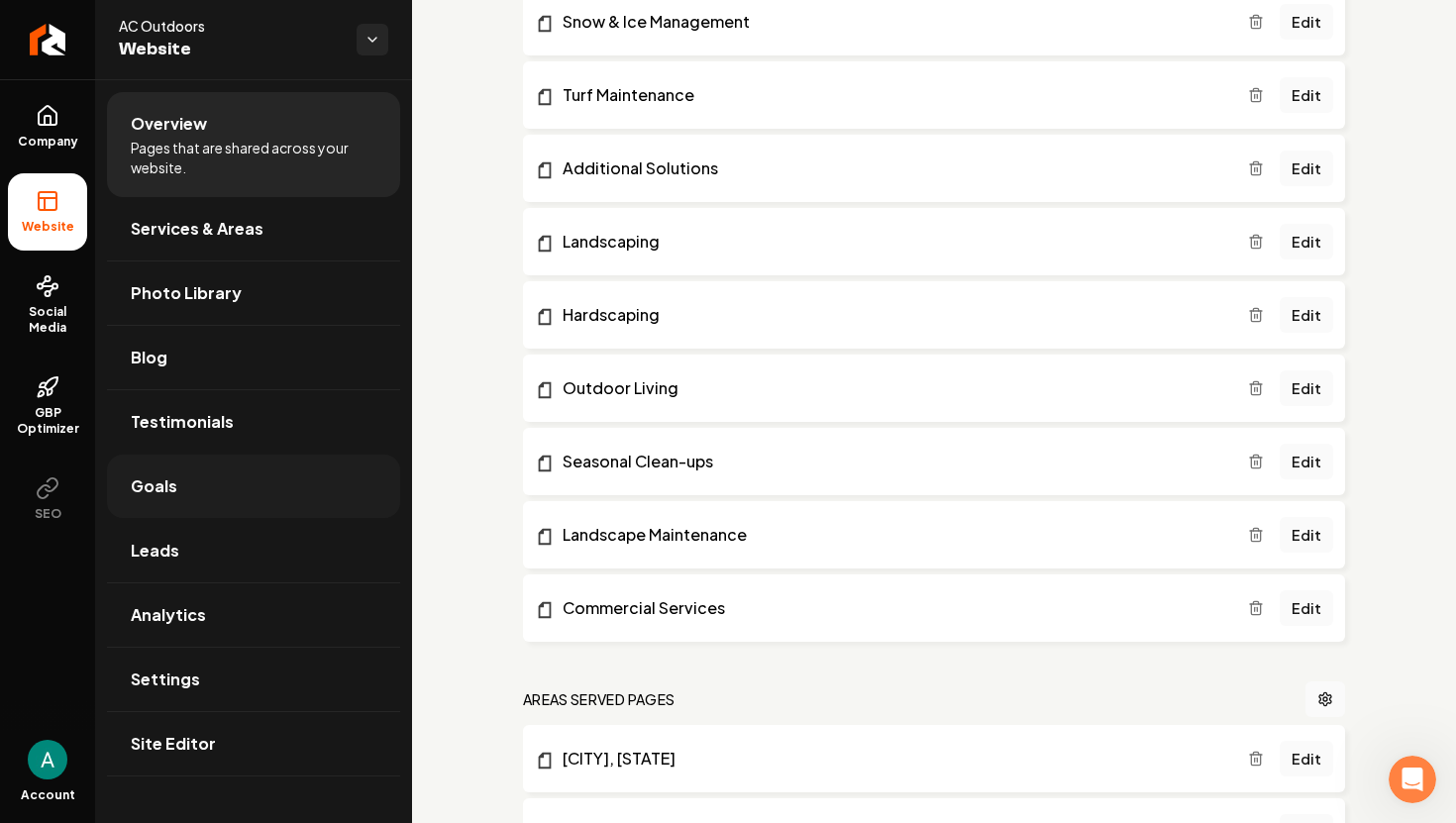 click on "Goals" at bounding box center (254, 486) 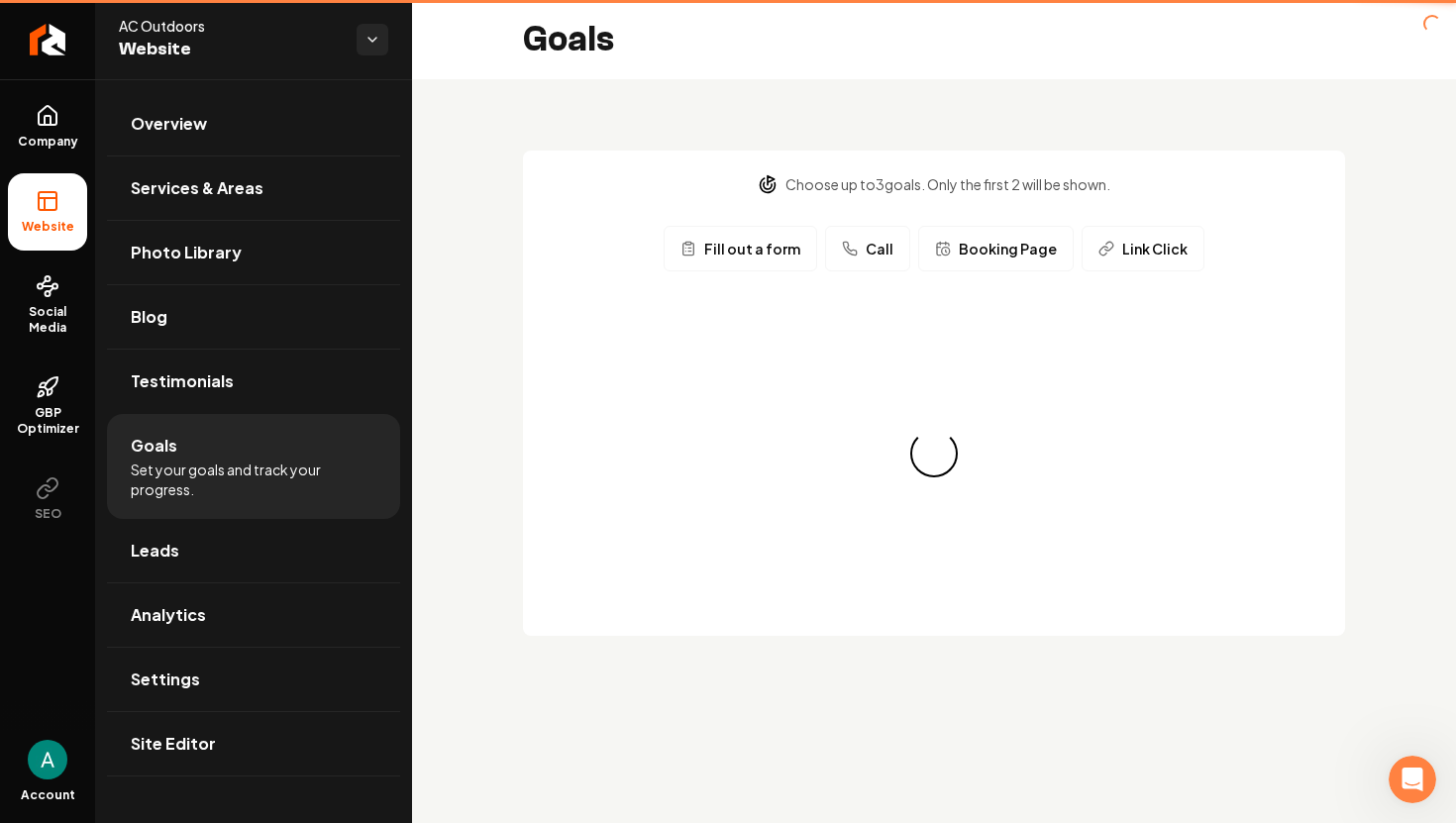 scroll, scrollTop: 0, scrollLeft: 0, axis: both 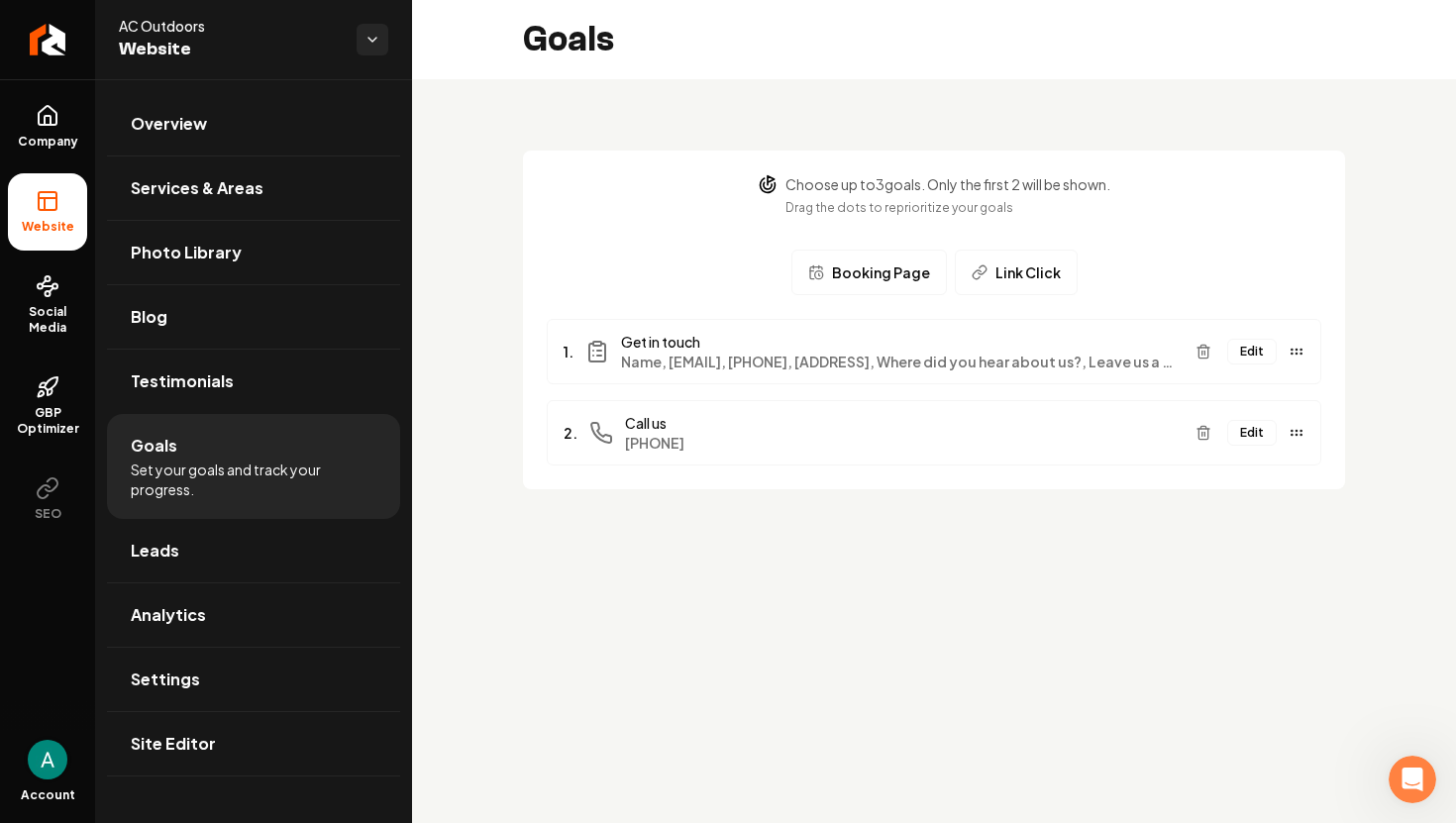 click at bounding box center (48, 760) 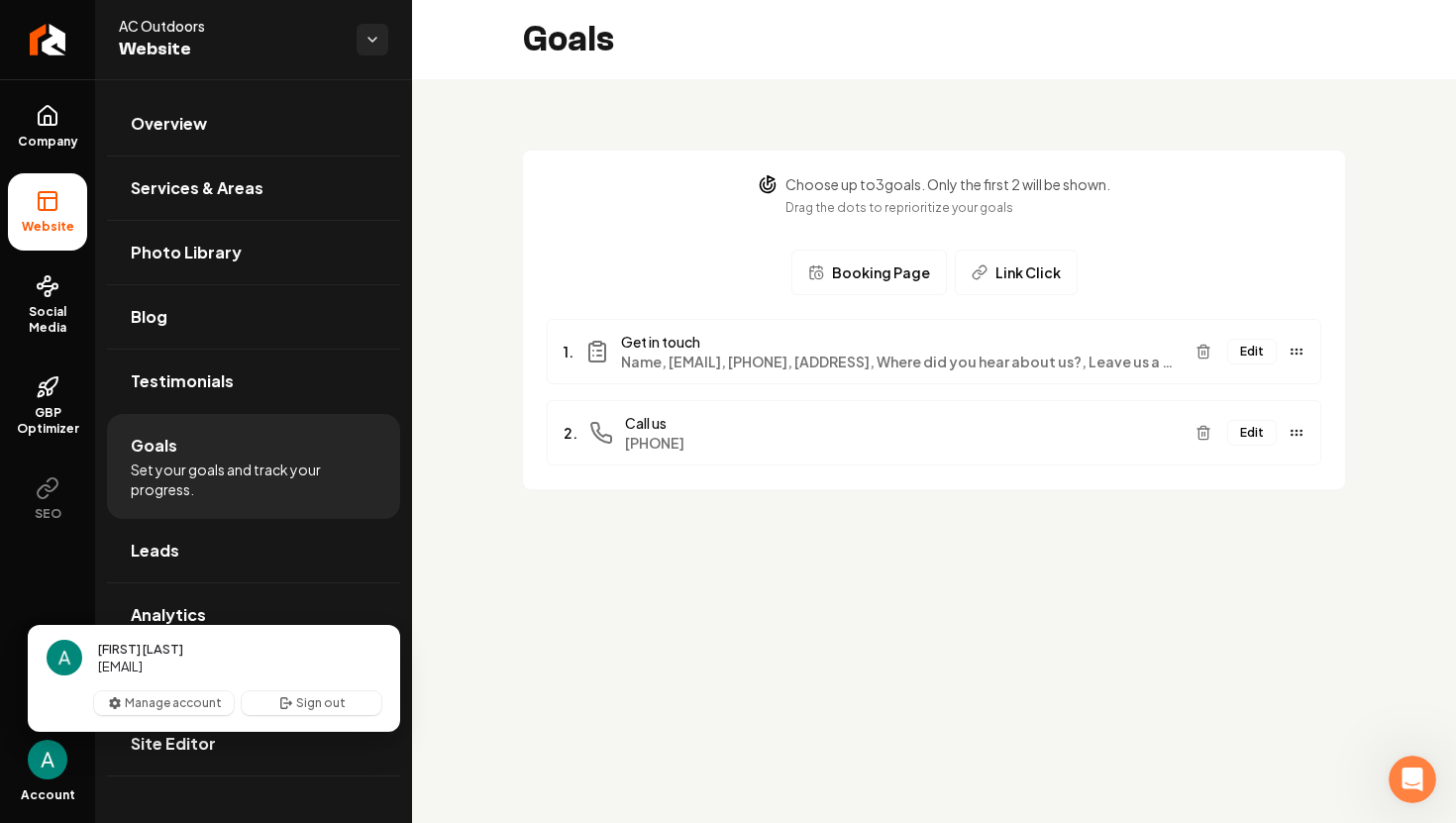 click on "Company Website Social Media GBP Optimizer SEO" at bounding box center (48, 405) 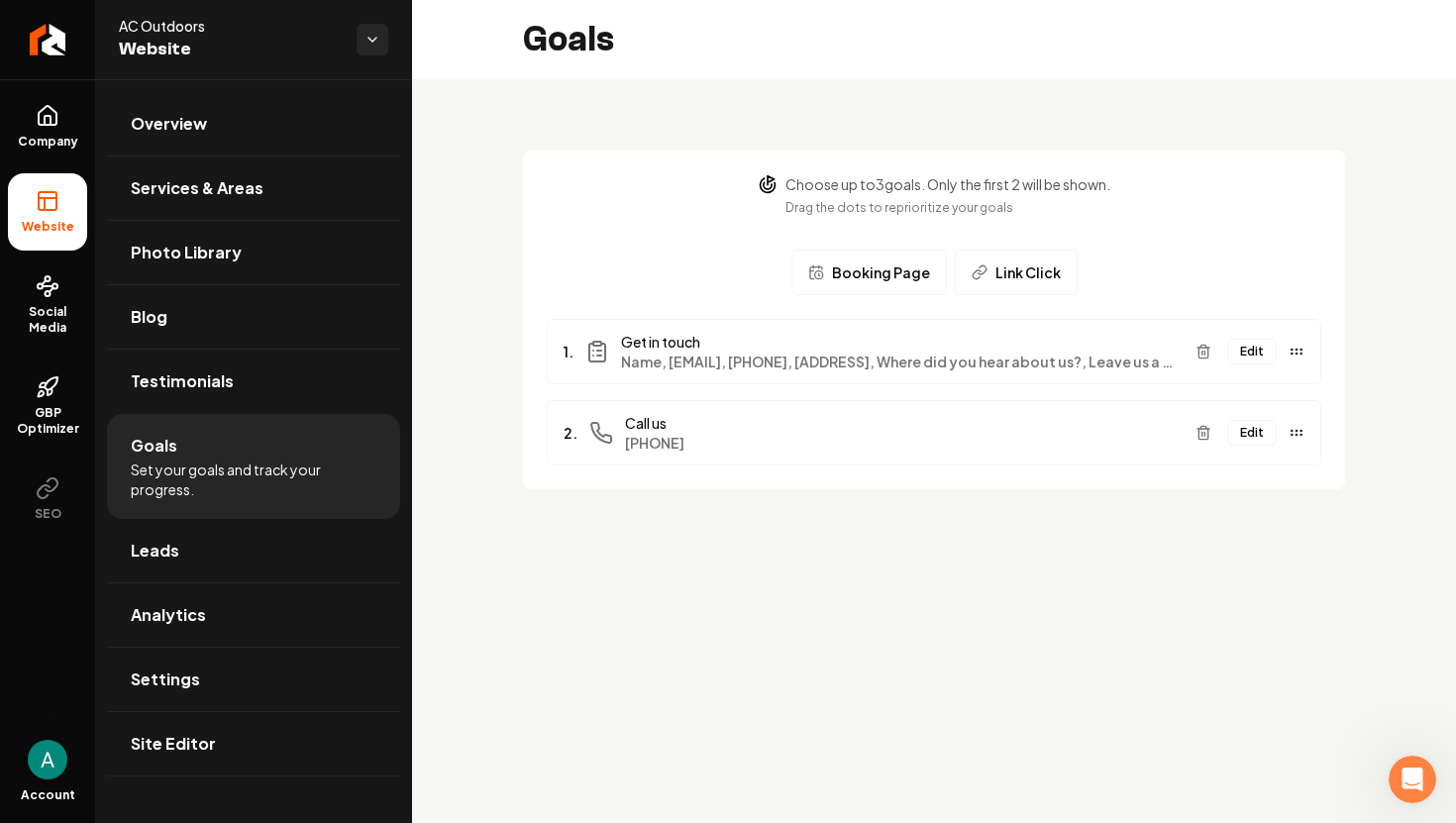 click at bounding box center (48, 760) 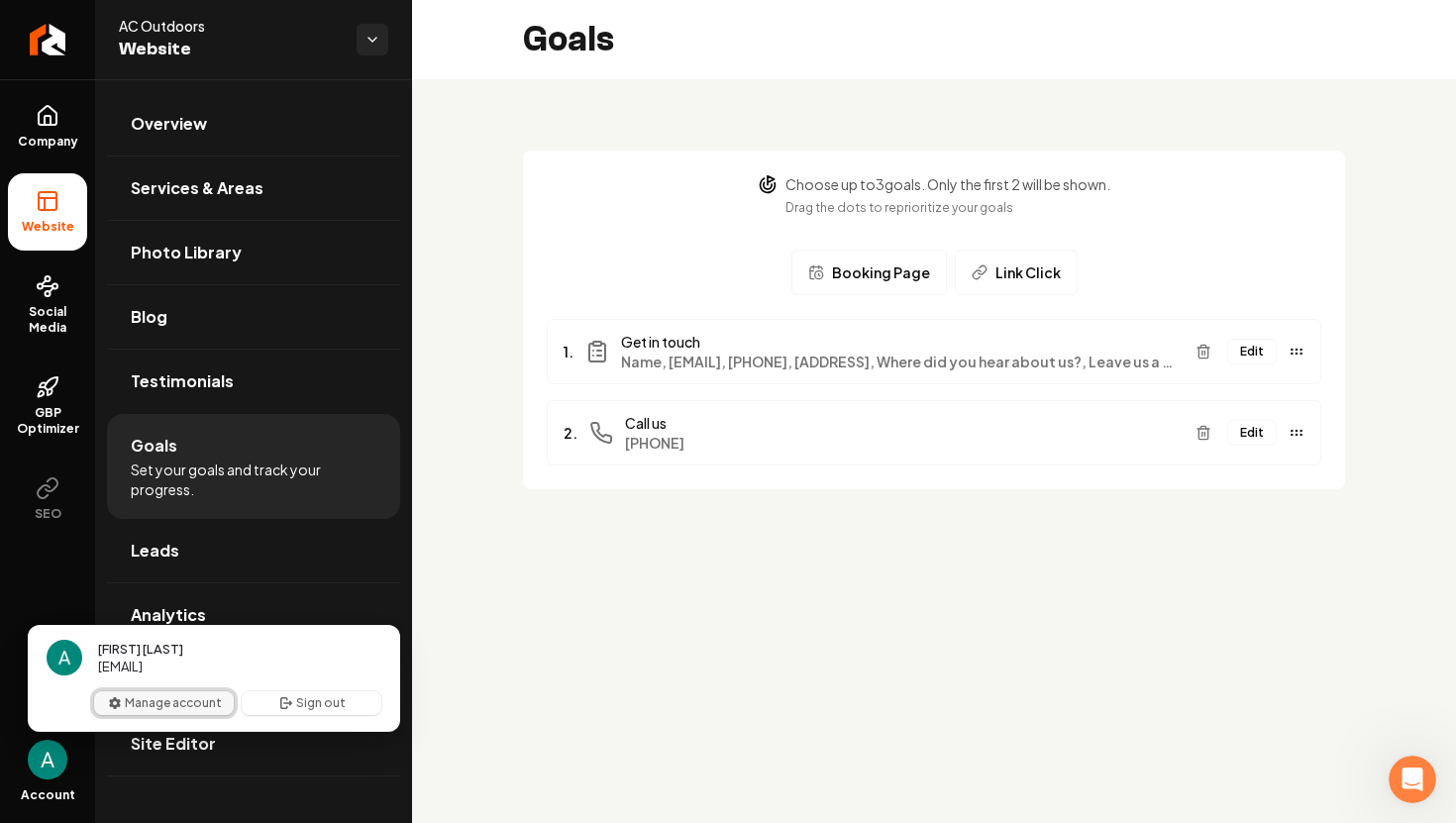 click on "Manage account" at bounding box center (163, 703) 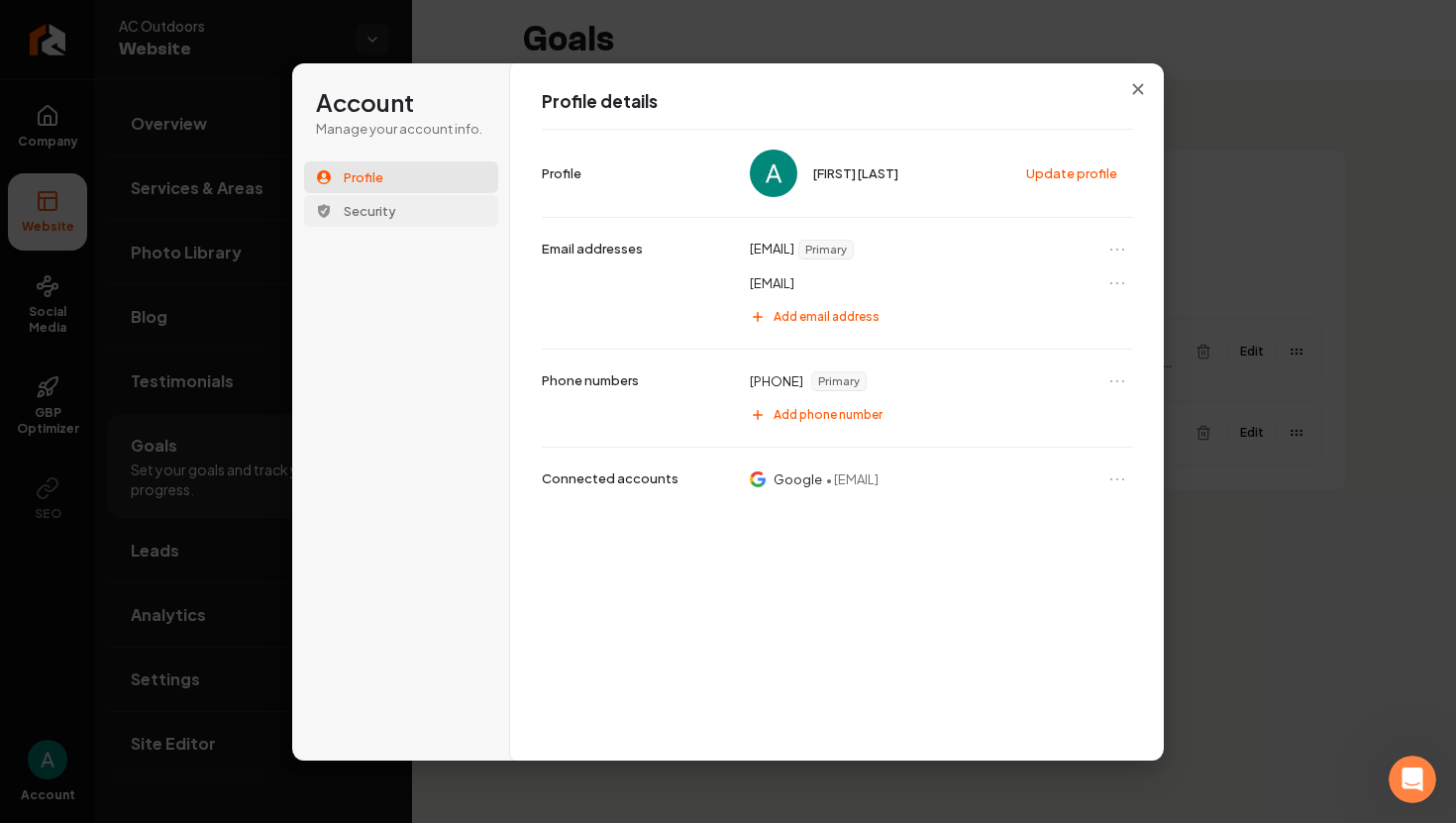 click on "Security" at bounding box center [369, 211] 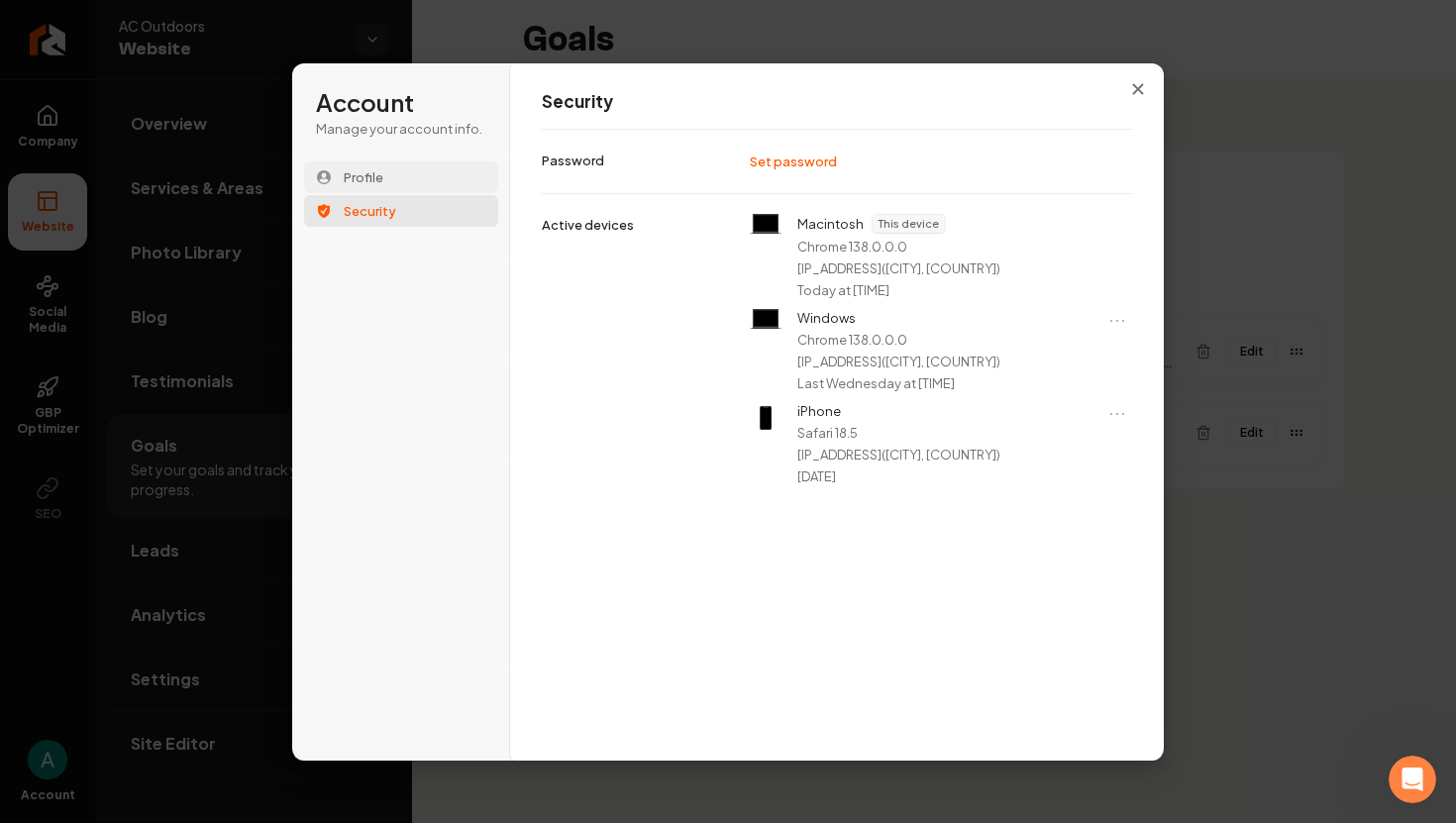 click on "Profile" at bounding box center [401, 177] 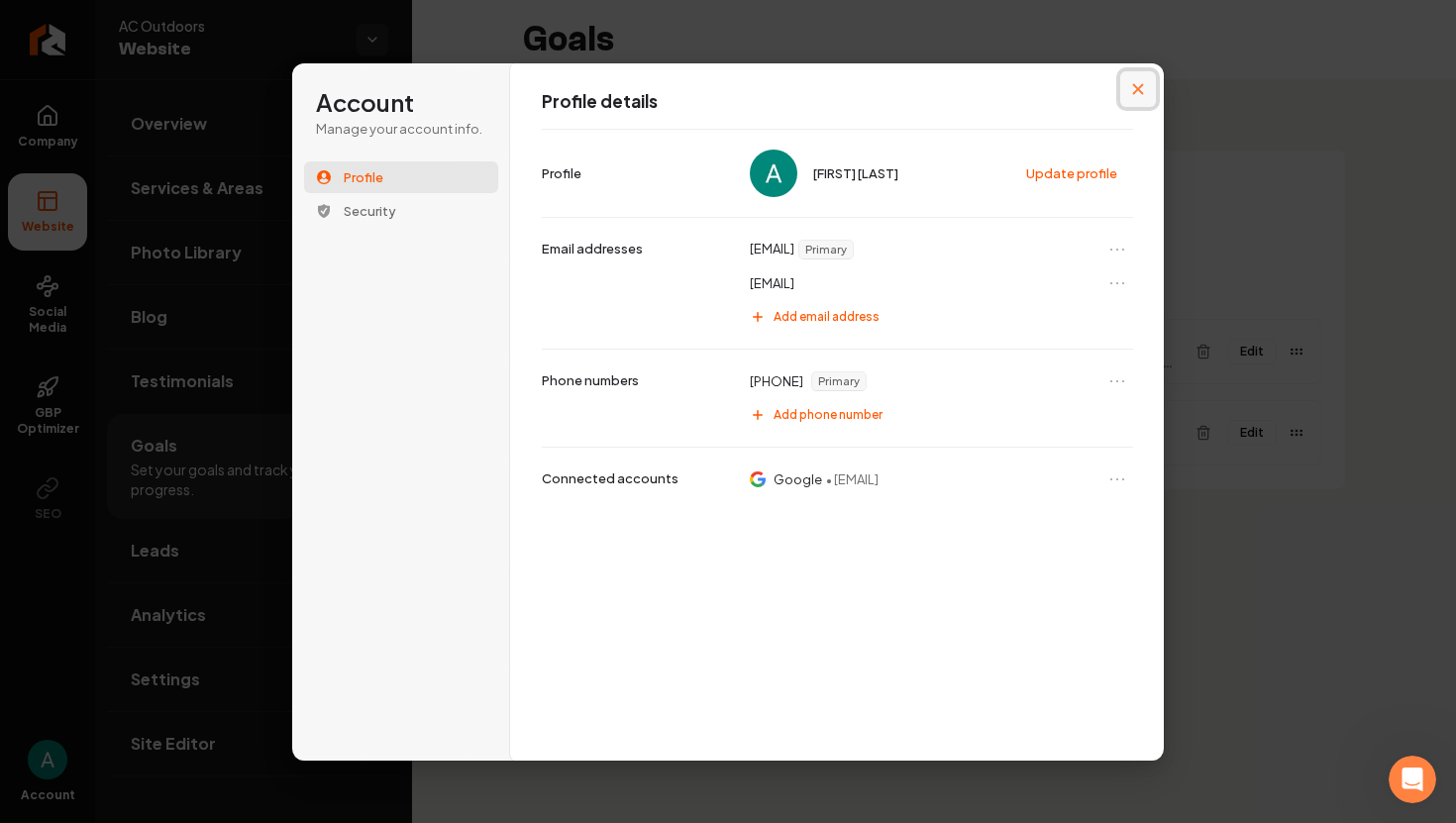 click 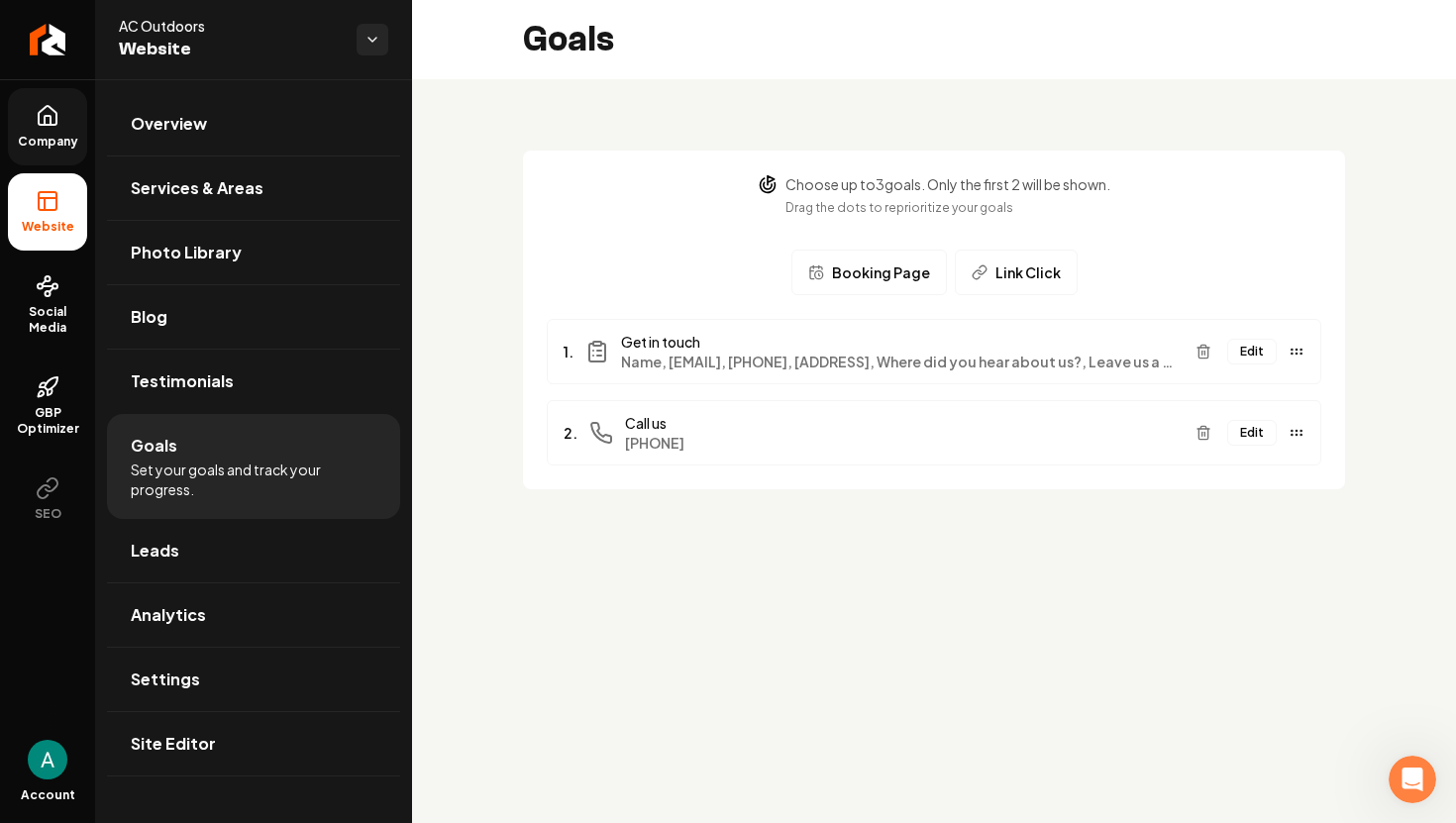 click 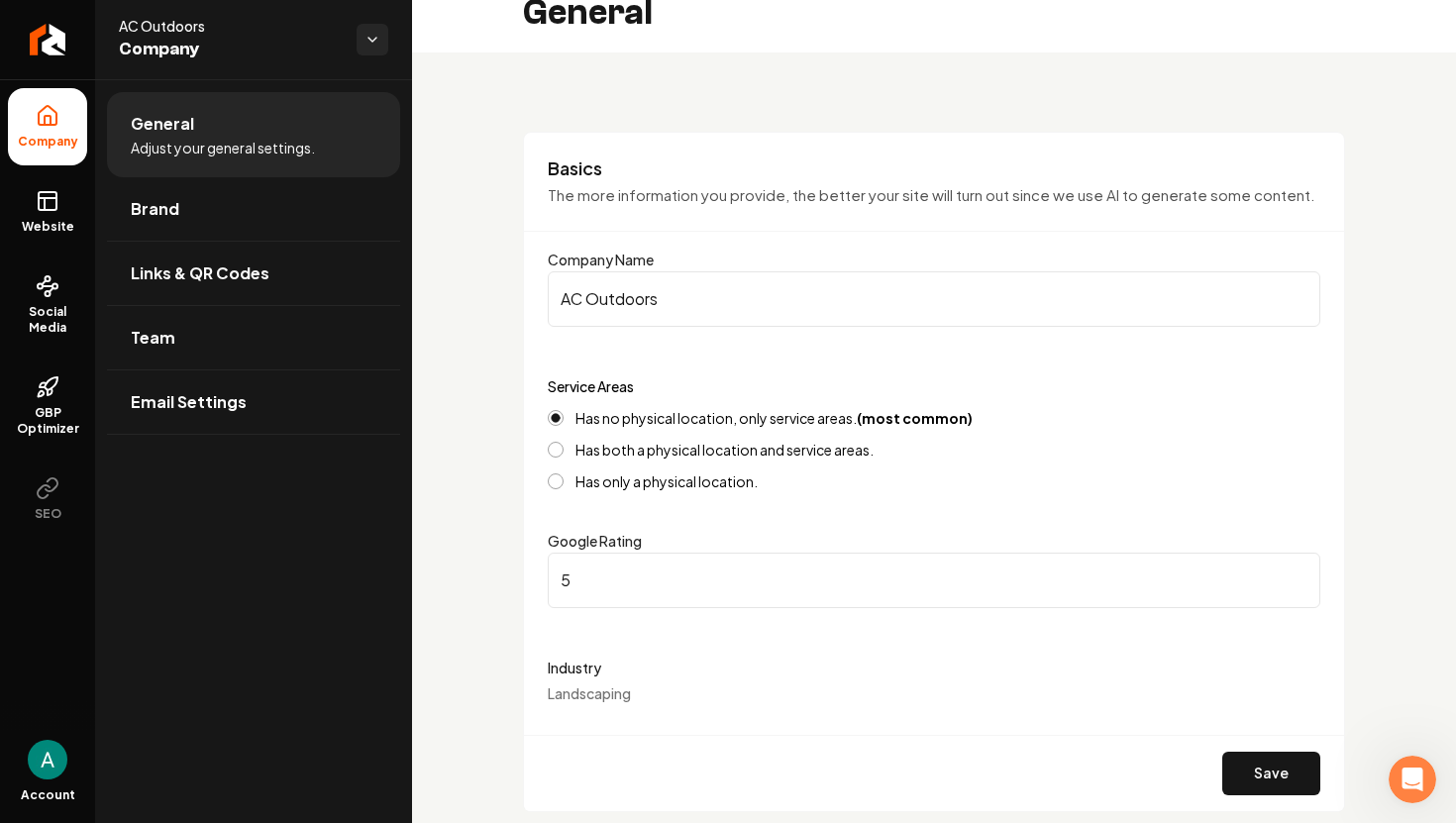 scroll, scrollTop: 0, scrollLeft: 0, axis: both 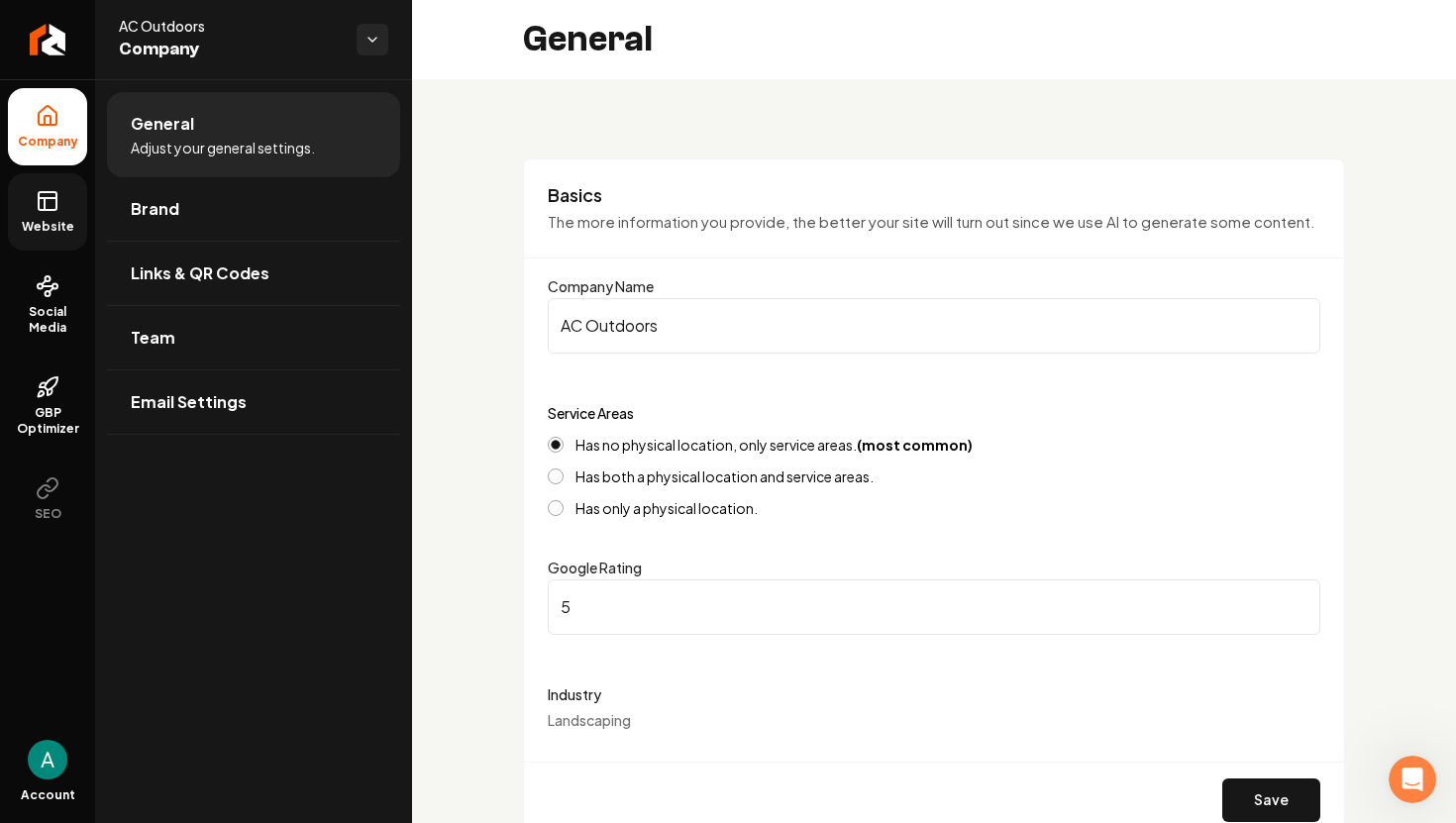 click on "Website" at bounding box center [48, 212] 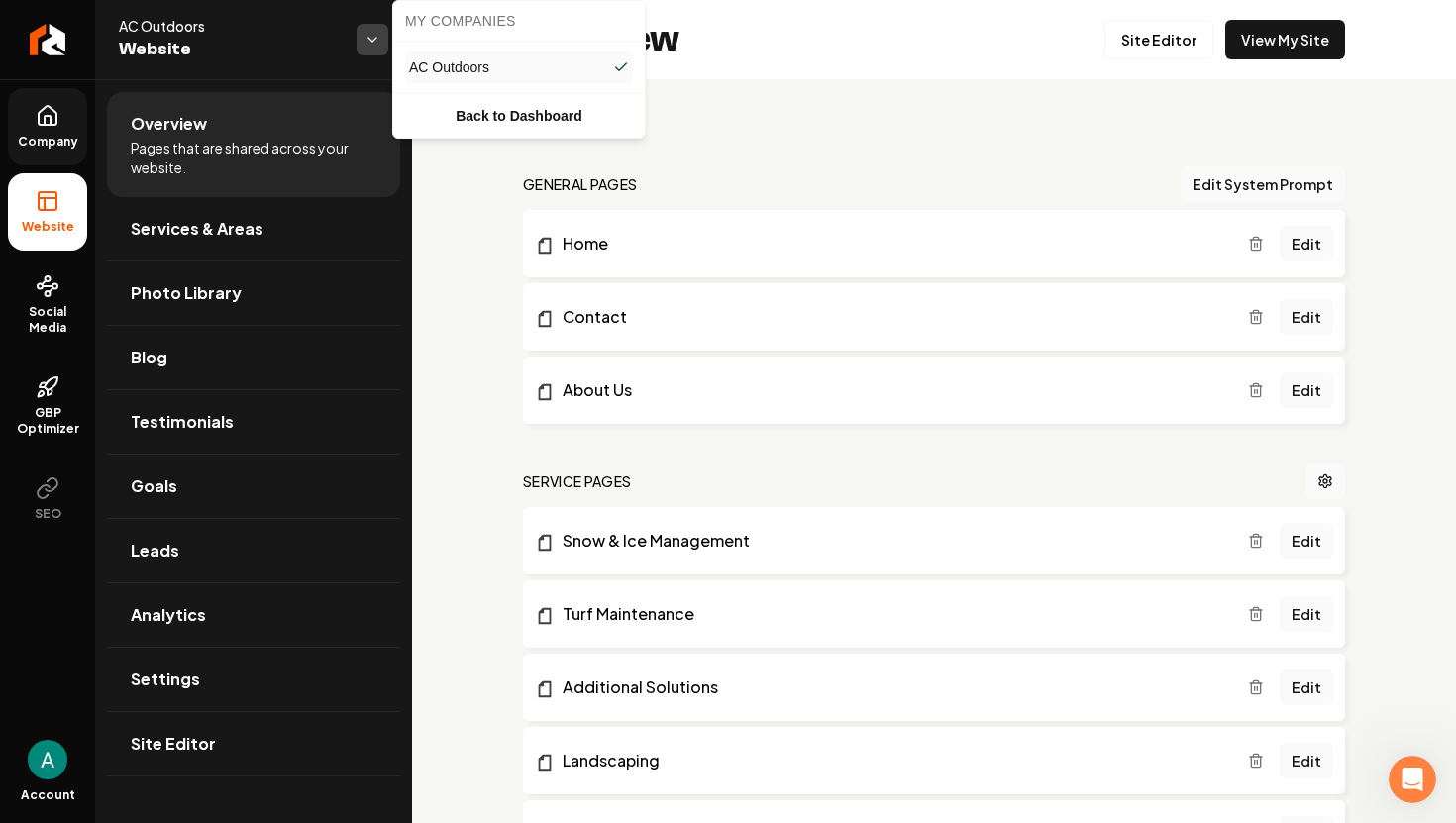click on "Company Website Social Media GBP Optimizer SEO Account AC Outdoors  Website Overview Pages that are shared across your website. Services & Areas Photo Library Blog Testimonials Goals Leads Analytics Settings Site Editor AC Outdoors  Website Overview Site Editor View My Site general pages Edit System Prompt Home Edit Contact Edit About Us Edit Service Pages Snow & Ice Management Edit  Turf Maintenance Edit Additional Solutions Edit Landscaping Edit Hardscaping Edit Outdoor Living Edit Seasonal Clean-ups Edit Landscape Maintenance Edit Commercial Services Edit Areas Served Pages [CITY], [STATE] Edit [CITY], [STATE] Edit [CITY], [STATE] Edit [CITY], [STATE] Edit [CITY], [STATE] Edit [CITY], [STATE] Edit [CITY], [STATE] Edit [CITY], [STATE] Edit [CITY], [STATE] Edit [CITY], [STATE] Edit [CITY], [STATE] Edit [CITY], [STATE] Edit [CITY], [STATE] Edit [CITY], [STATE] Edit [CITY], [STATE] Edit [CITY], [STATE] Edit [CITY], [STATE] Edit [CITY], [STATE] Edit [CITY], [STATE] Edit [CITY], [STATE] Edit [CITY], [STATE]" at bounding box center (728, 411) 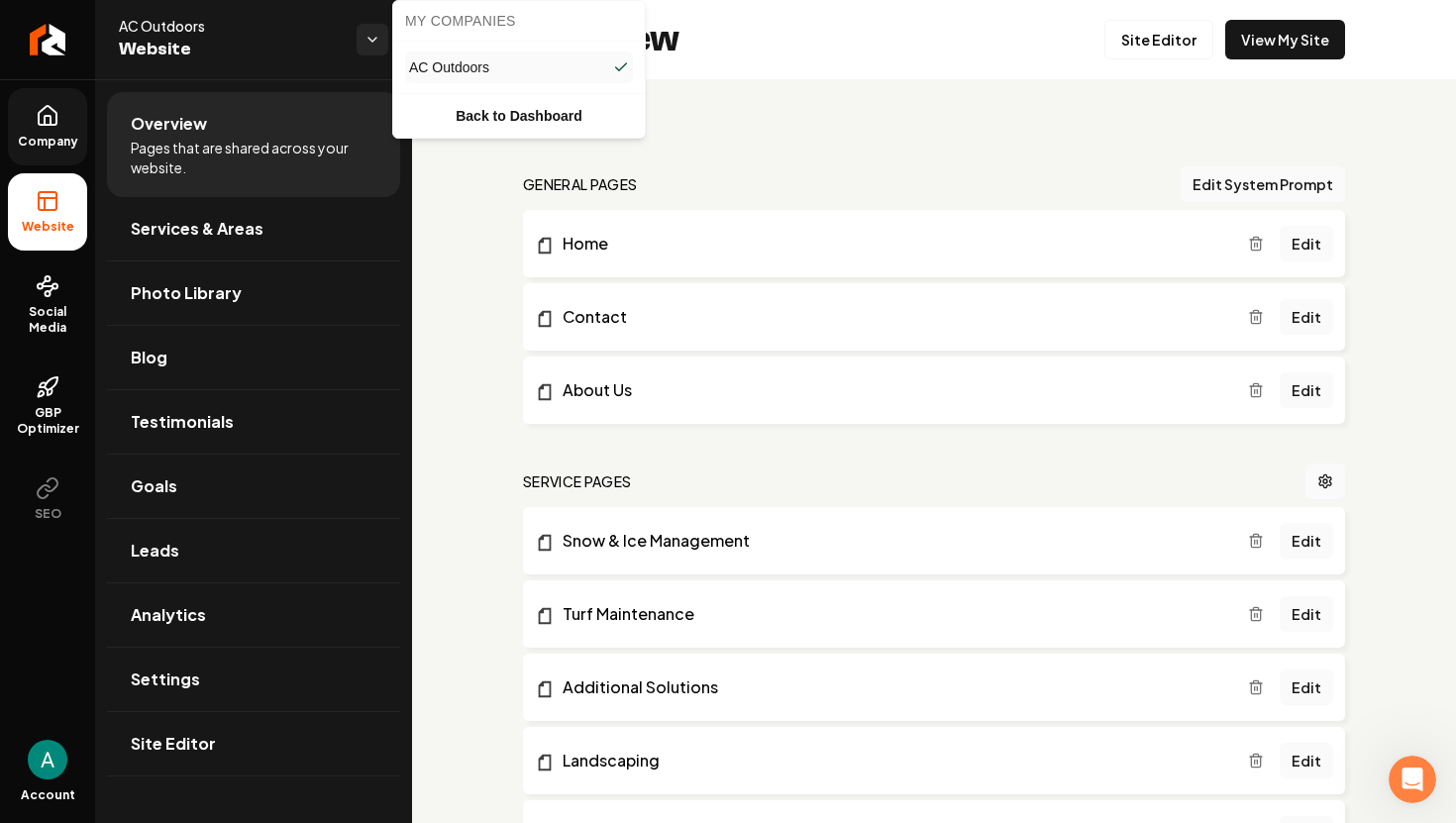 click on "Company Website Social Media GBP Optimizer SEO Account AC Outdoors  Website Overview Pages that are shared across your website. Services & Areas Photo Library Blog Testimonials Goals Leads Analytics Settings Site Editor AC Outdoors  Website Overview Site Editor View My Site general pages Edit System Prompt Home Edit Contact Edit About Us Edit Service Pages Snow & Ice Management Edit  Turf Maintenance Edit Additional Solutions Edit Landscaping Edit Hardscaping Edit Outdoor Living Edit Seasonal Clean-ups Edit Landscape Maintenance Edit Commercial Services Edit Areas Served Pages [CITY], [STATE] Edit [CITY], [STATE] Edit [CITY], [STATE] Edit [CITY], [STATE] Edit [CITY], [STATE] Edit [CITY], [STATE] Edit [CITY], [STATE] Edit [CITY], [STATE] Edit [CITY], [STATE] Edit [CITY], [STATE] Edit [CITY], [STATE] Edit [CITY], [STATE] Edit [CITY], [STATE] Edit [CITY], [STATE] Edit [CITY], [STATE] Edit [CITY], [STATE] Edit [CITY], [STATE] Edit [CITY], [STATE] Edit [CITY], [STATE] Edit [CITY], [STATE] Edit [CITY], [STATE]" at bounding box center (728, 411) 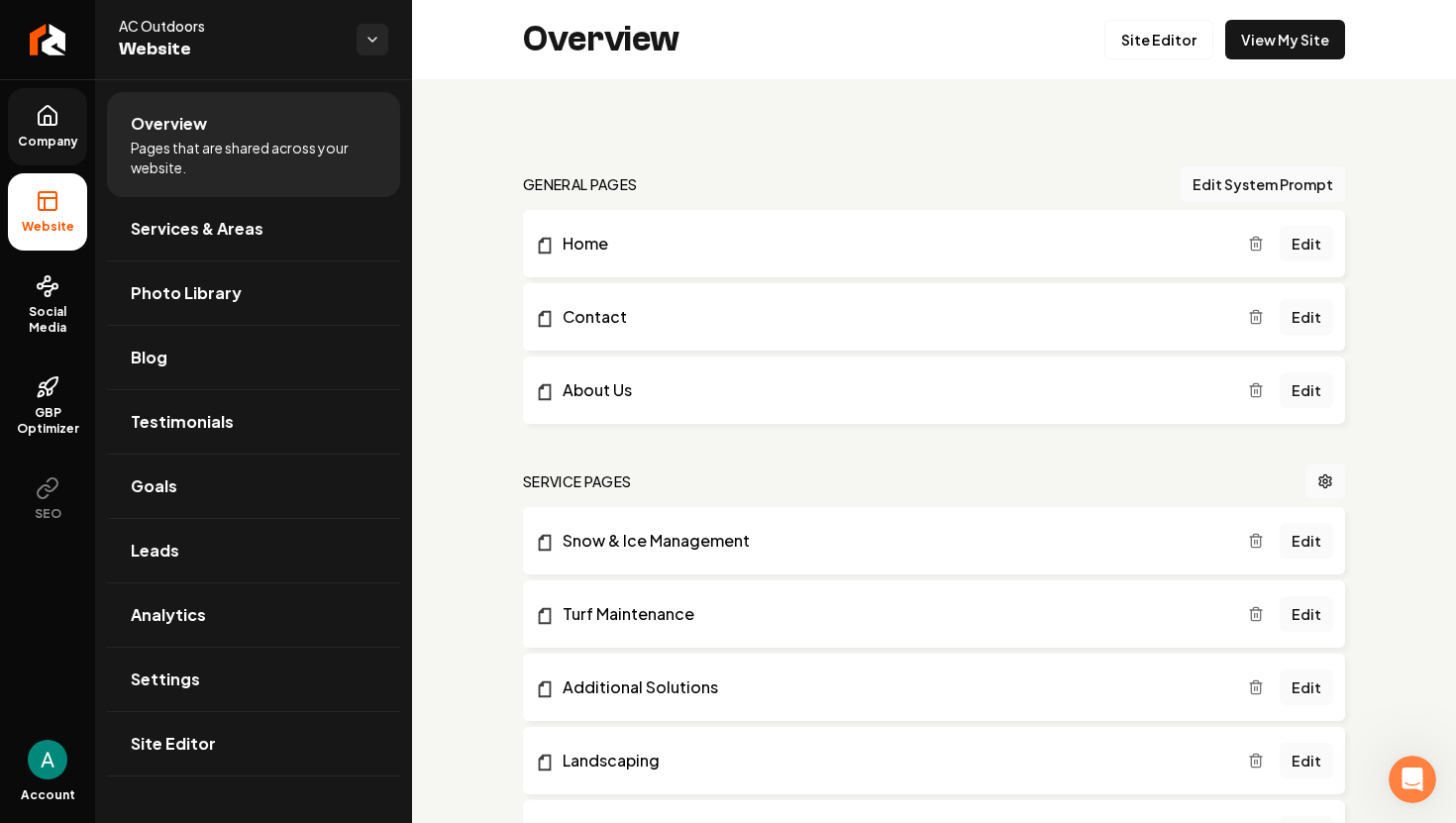 click on "Company" at bounding box center (48, 127) 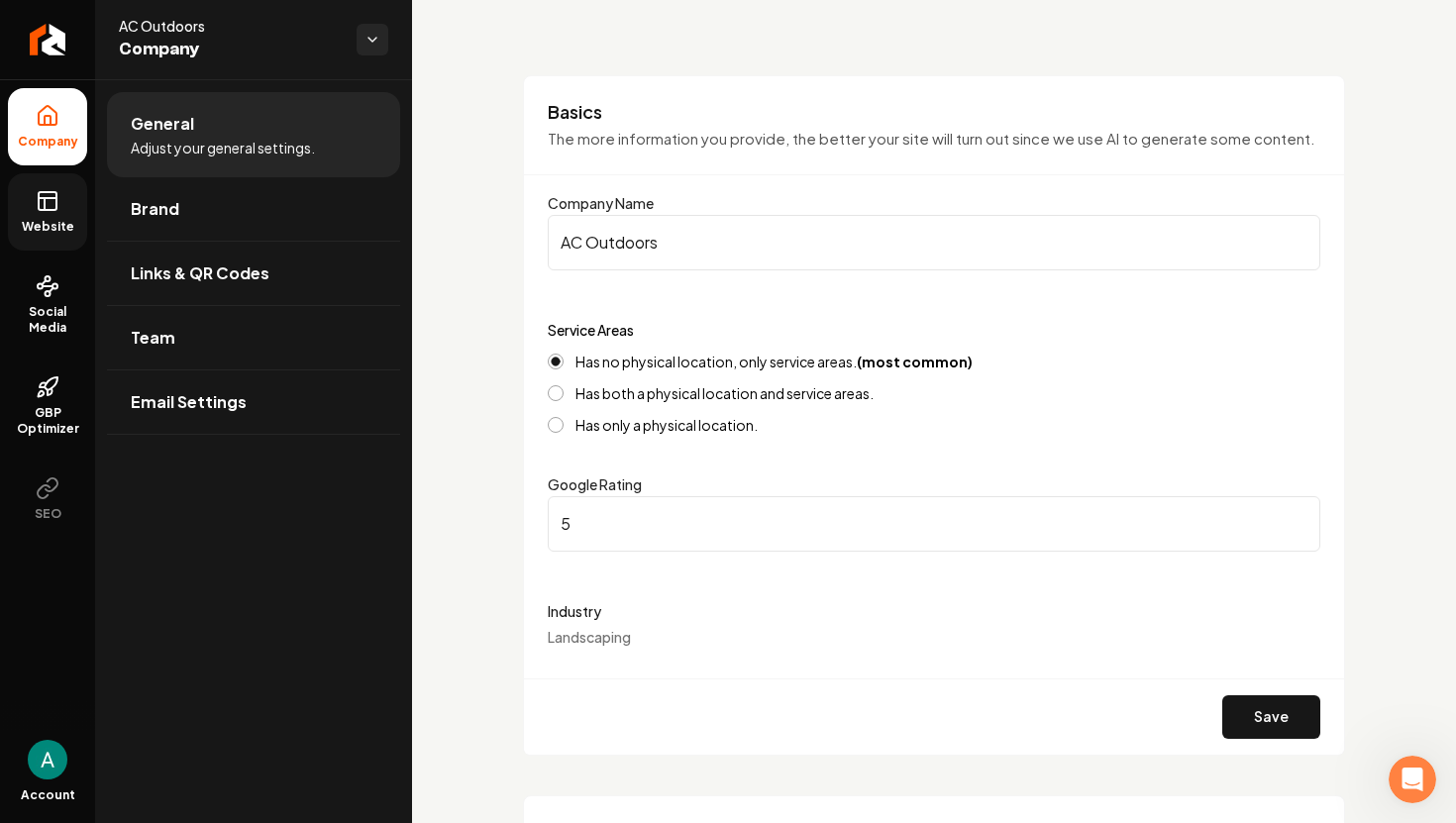 scroll, scrollTop: 0, scrollLeft: 0, axis: both 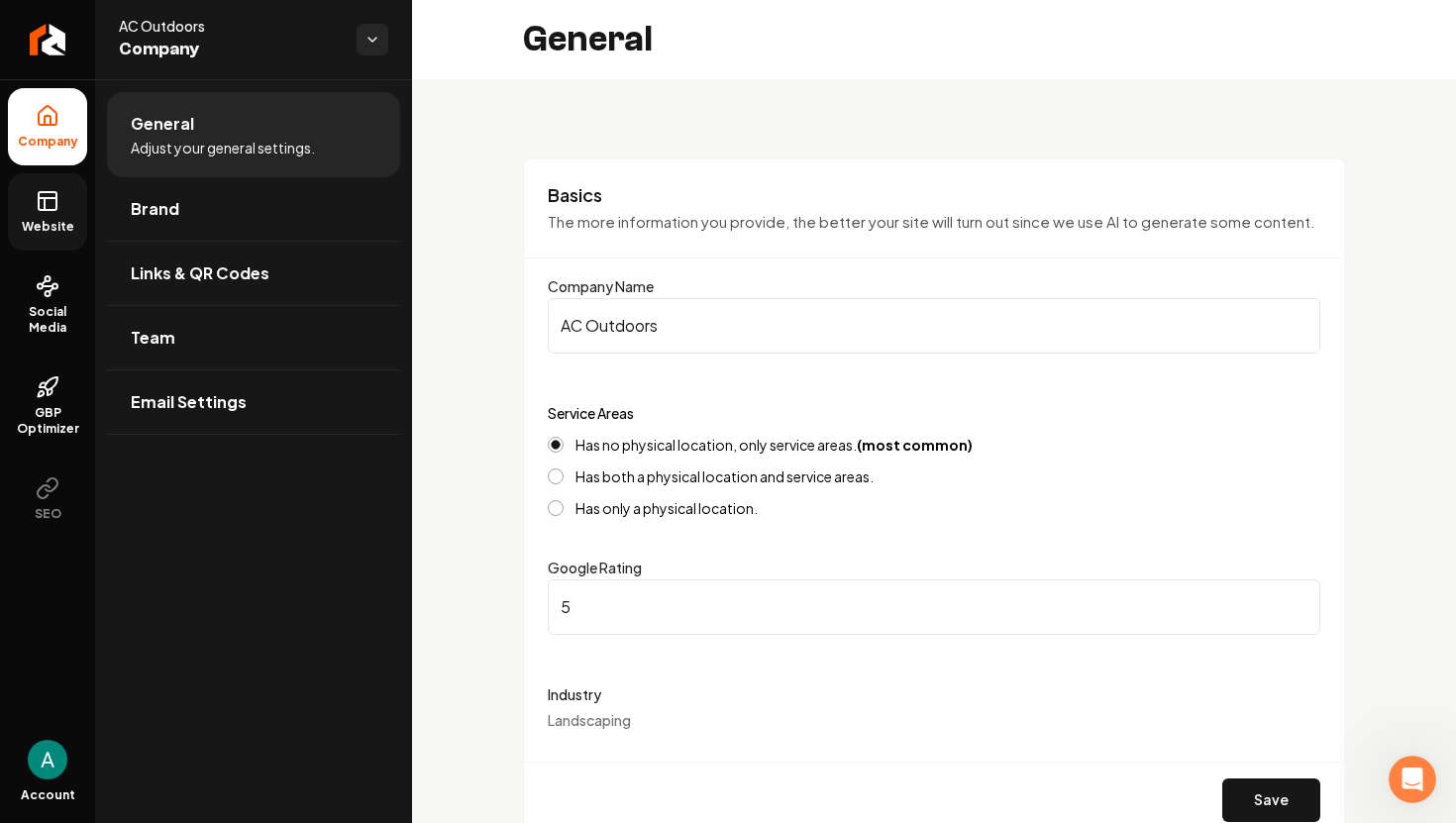click on "Website" at bounding box center (48, 212) 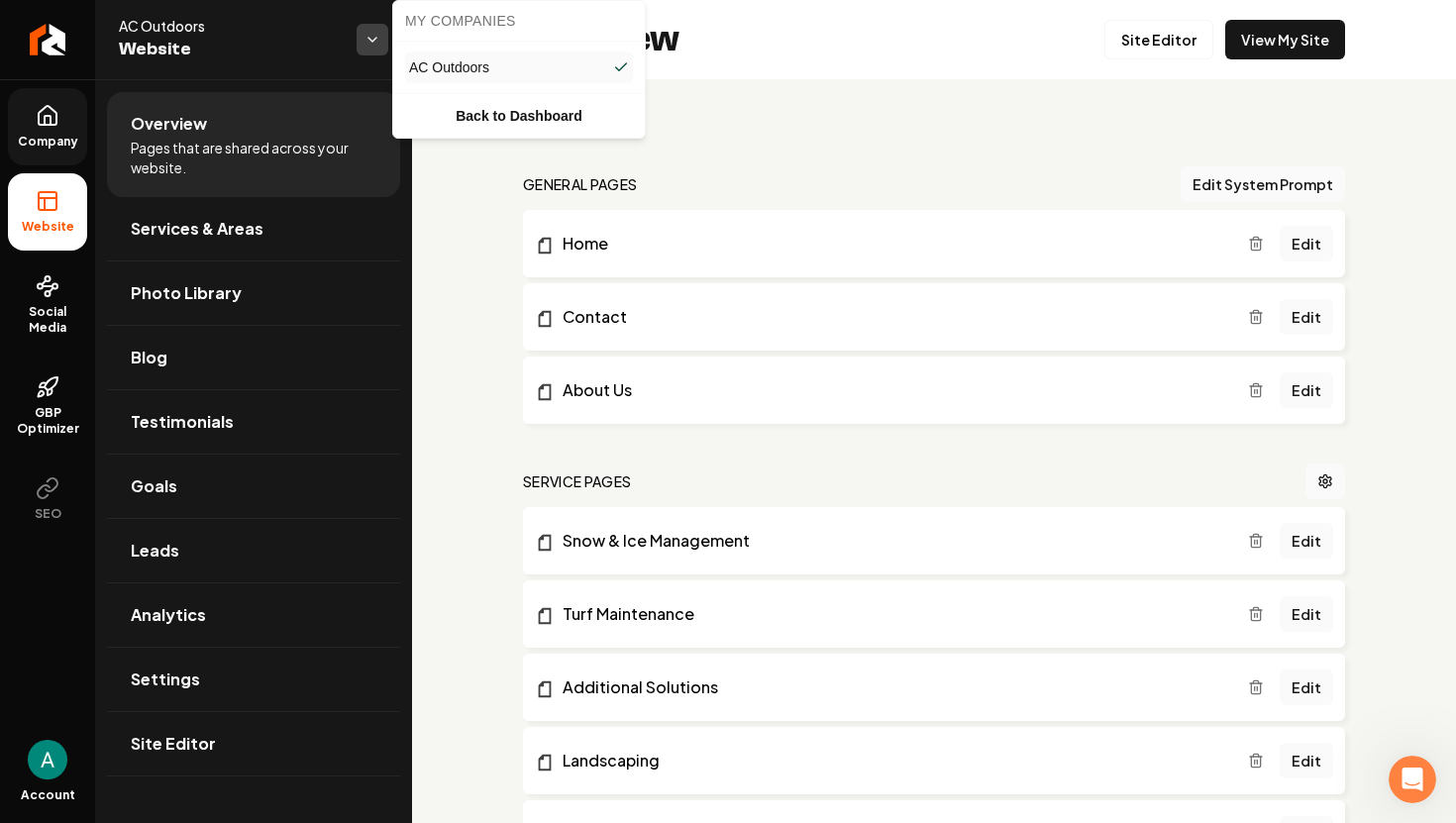 click on "Company Website Social Media GBP Optimizer SEO Account AC Outdoors  Website Overview Pages that are shared across your website. Services & Areas Photo Library Blog Testimonials Goals Leads Analytics Settings Site Editor AC Outdoors  Website Overview Site Editor View My Site general pages Edit System Prompt Home Edit Contact Edit About Us Edit Service Pages Snow & Ice Management Edit  Turf Maintenance Edit Additional Solutions Edit Landscaping Edit Hardscaping Edit Outdoor Living Edit Seasonal Clean-ups Edit Landscape Maintenance Edit Commercial Services Edit Areas Served Pages [CITY], [STATE] Edit [CITY], [STATE] Edit [CITY], [STATE] Edit [CITY], [STATE] Edit [CITY], [STATE] Edit [CITY], [STATE] Edit [CITY], [STATE] Edit [CITY], [STATE] Edit [CITY], [STATE] Edit [CITY], [STATE] Edit [CITY], [STATE] Edit [CITY], [STATE] Edit [CITY], [STATE] Edit [CITY], [STATE] Edit [CITY], [STATE] Edit [CITY], [STATE] Edit [CITY], [STATE] Edit [CITY], [STATE] Edit [CITY], [STATE] Edit [CITY], [STATE] Edit [CITY], [STATE]" at bounding box center (728, 411) 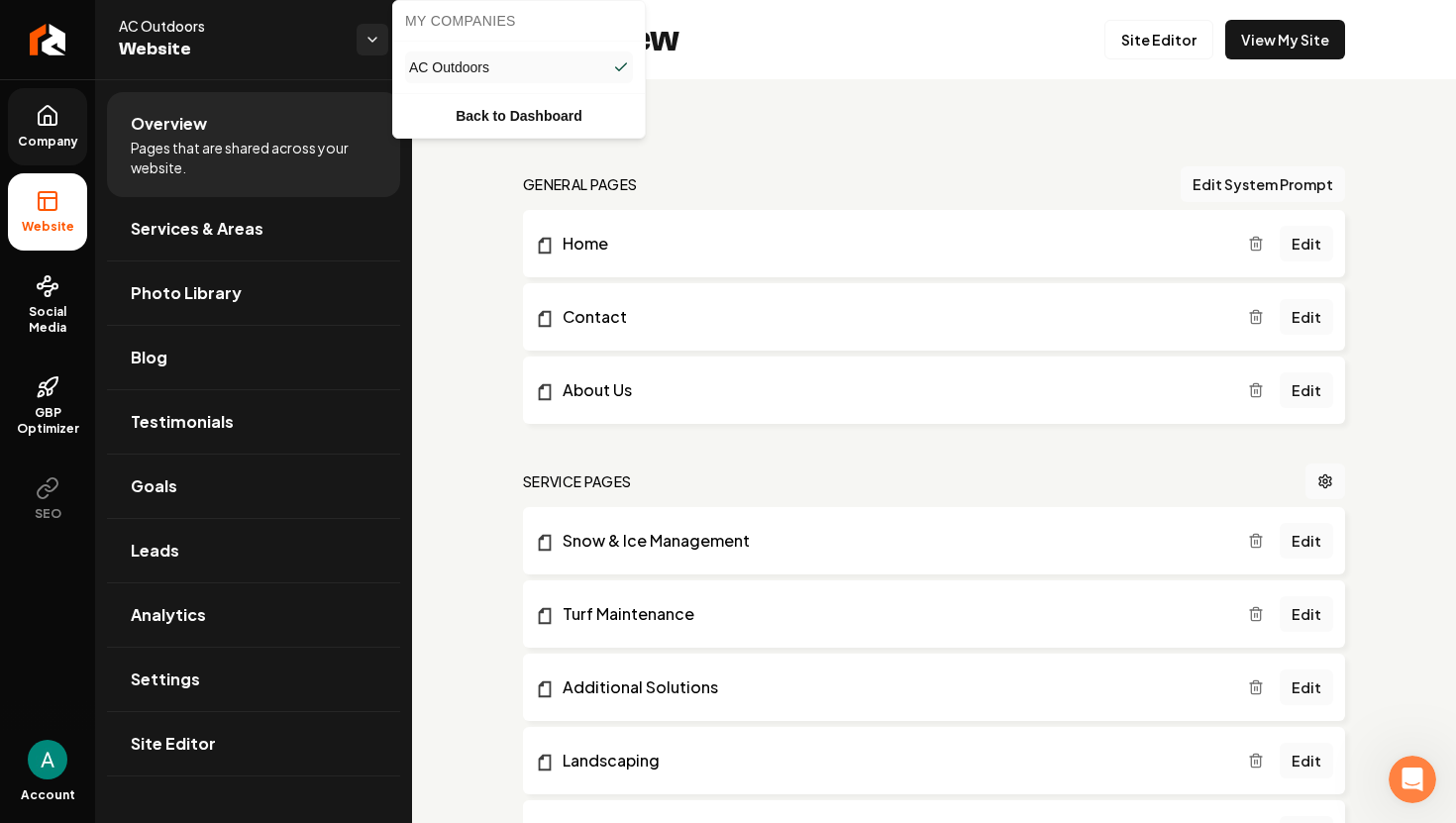 click on "Company Website Social Media GBP Optimizer SEO Account AC Outdoors  Website Overview Pages that are shared across your website. Services & Areas Photo Library Blog Testimonials Goals Leads Analytics Settings Site Editor AC Outdoors  Website Overview Site Editor View My Site general pages Edit System Prompt Home Edit Contact Edit About Us Edit Service Pages Snow & Ice Management Edit  Turf Maintenance Edit Additional Solutions Edit Landscaping Edit Hardscaping Edit Outdoor Living Edit Seasonal Clean-ups Edit Landscape Maintenance Edit Commercial Services Edit Areas Served Pages [CITY], [STATE] Edit [CITY], [STATE] Edit [CITY], [STATE] Edit [CITY], [STATE] Edit [CITY], [STATE] Edit [CITY], [STATE] Edit [CITY], [STATE] Edit [CITY], [STATE] Edit [CITY], [STATE] Edit [CITY], [STATE] Edit [CITY], [STATE] Edit [CITY], [STATE] Edit [CITY], [STATE] Edit [CITY], [STATE] Edit [CITY], [STATE] Edit [CITY], [STATE] Edit [CITY], [STATE] Edit [CITY], [STATE] Edit [CITY], [STATE] Edit [CITY], [STATE] Edit [CITY], [STATE]" at bounding box center (728, 411) 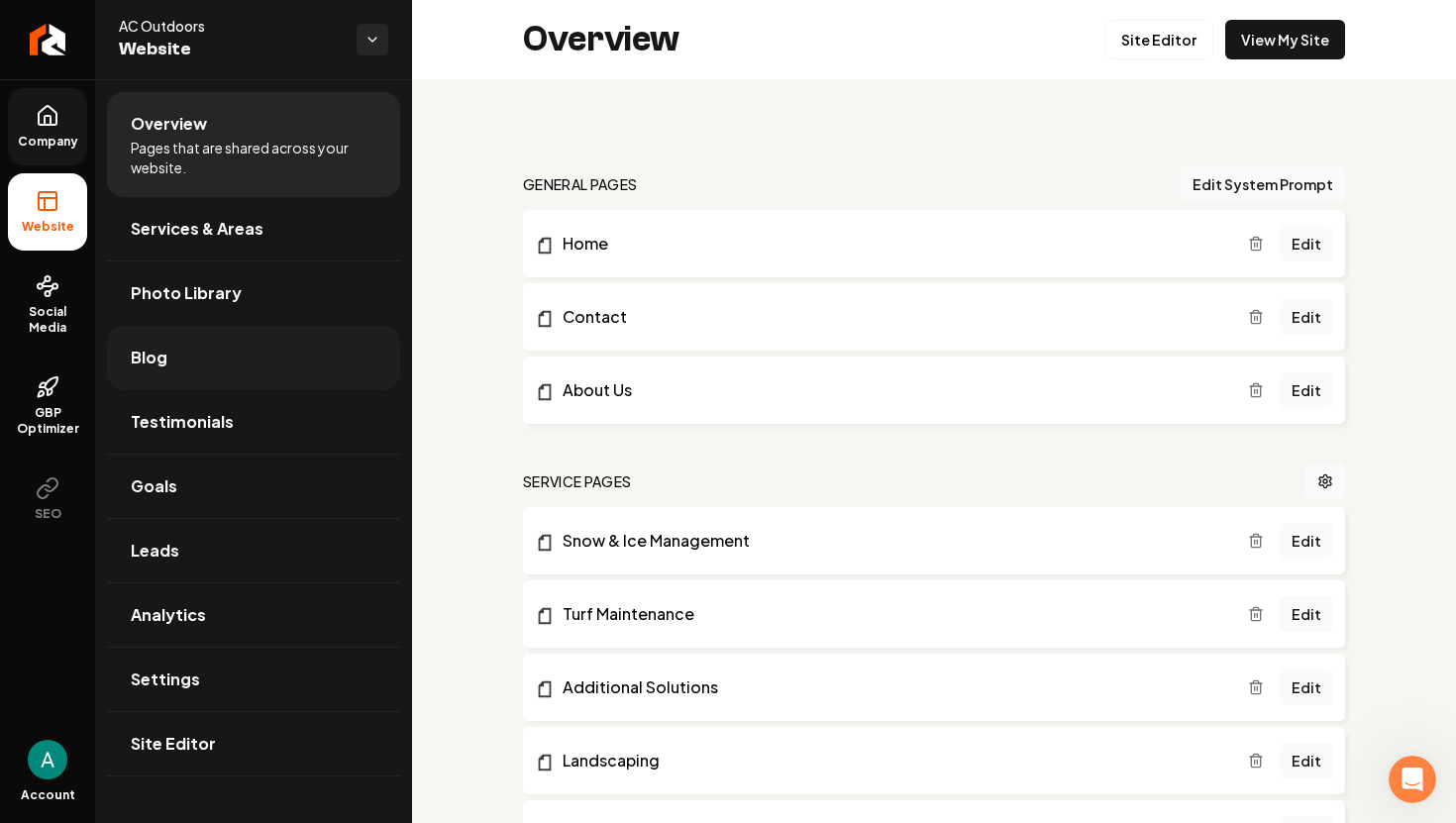 click on "Blog" at bounding box center [254, 358] 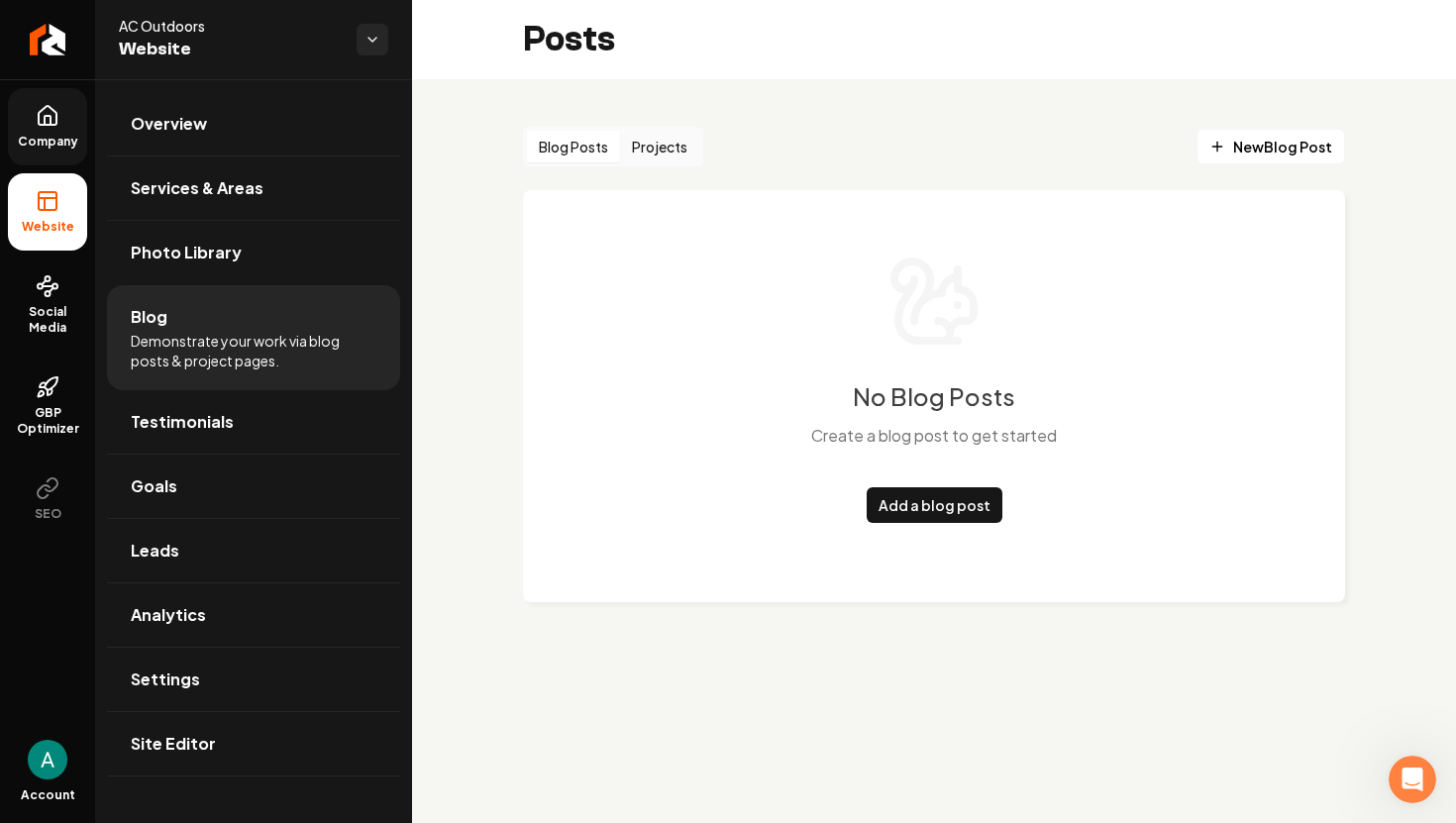 click on "Company" at bounding box center (48, 142) 